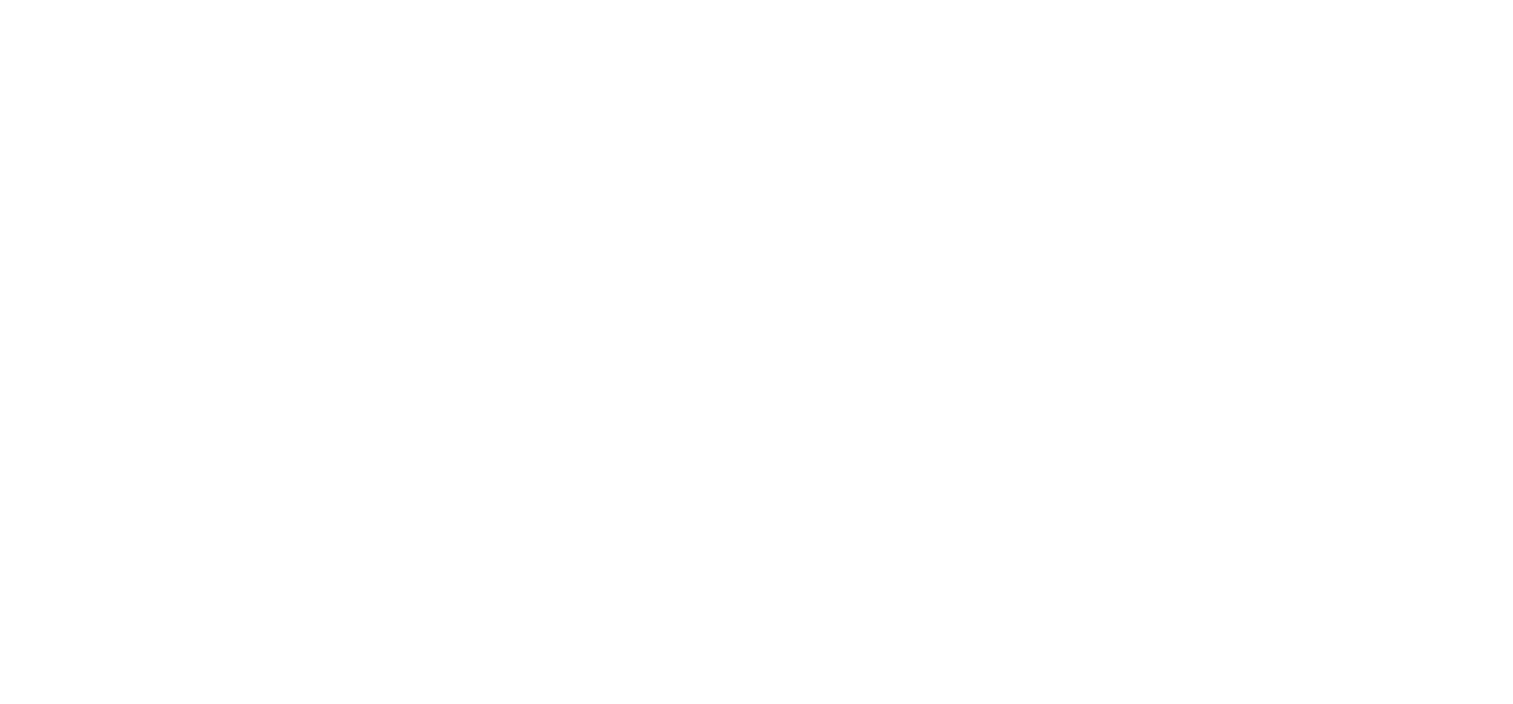 scroll, scrollTop: 0, scrollLeft: 0, axis: both 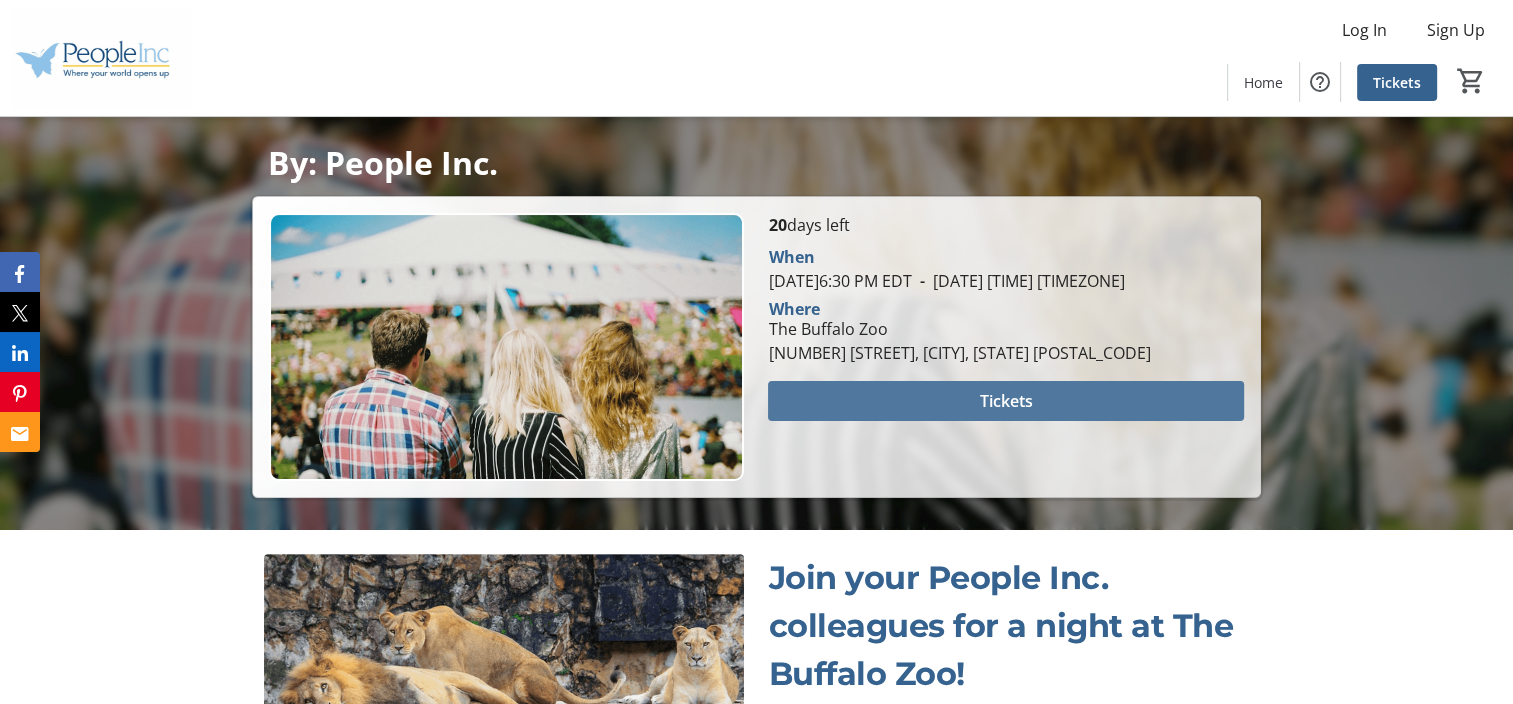 click on "Tickets" at bounding box center [1006, 401] 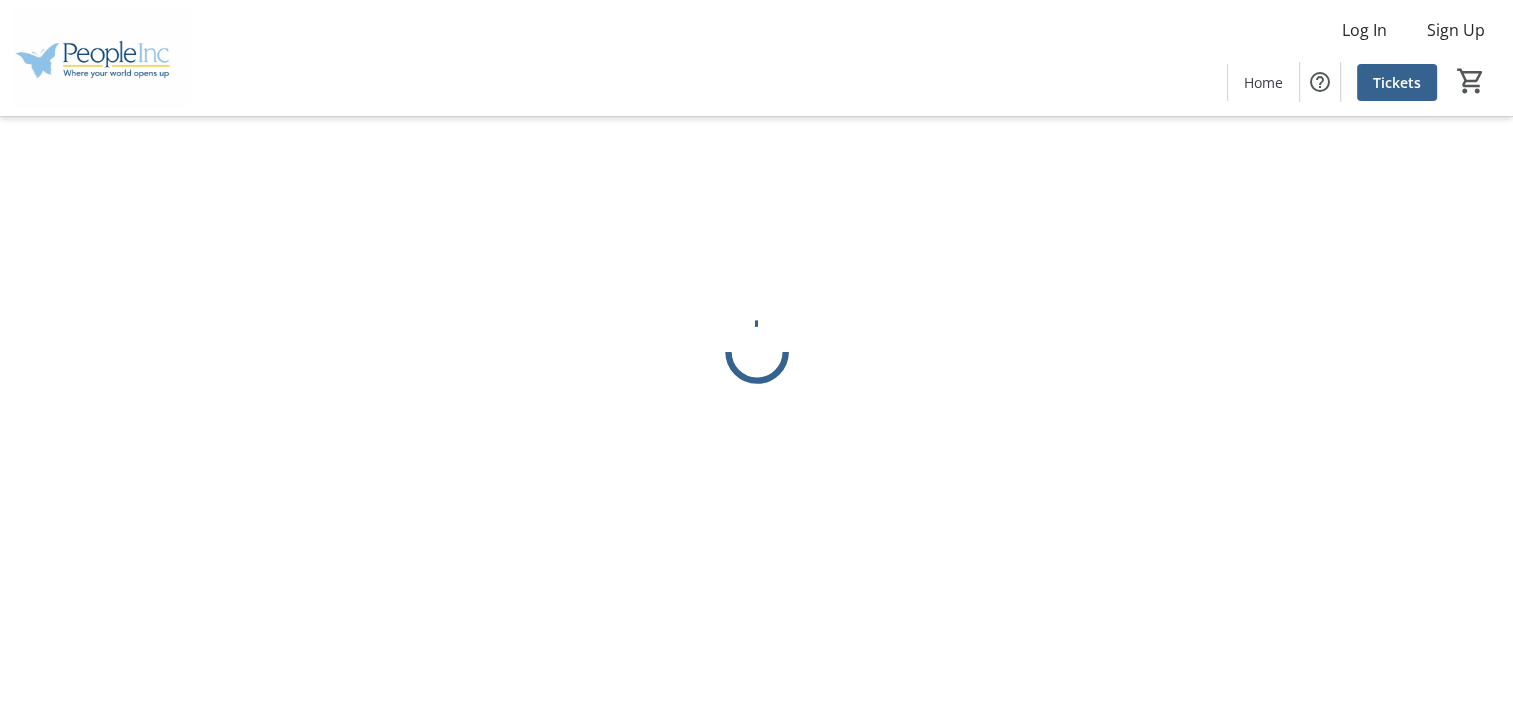 scroll, scrollTop: 0, scrollLeft: 0, axis: both 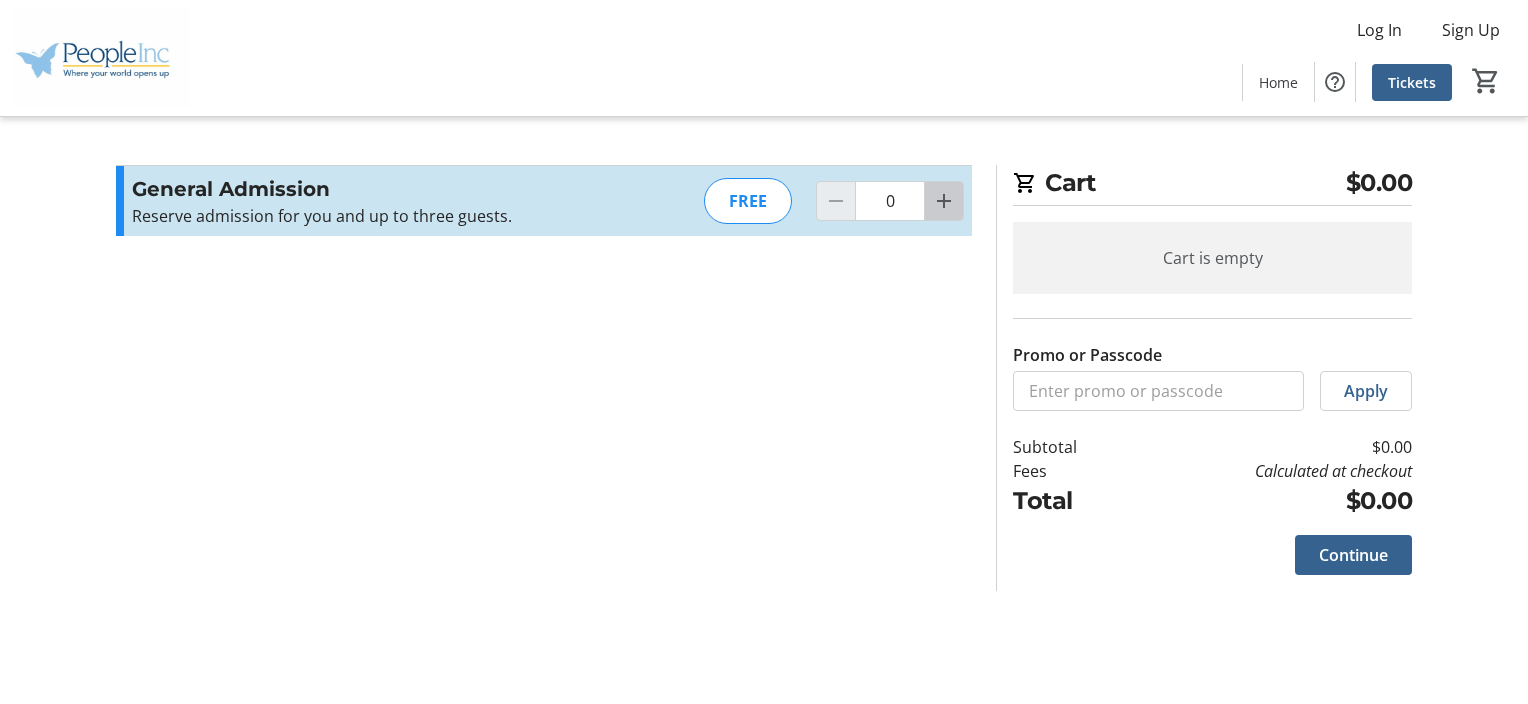 click 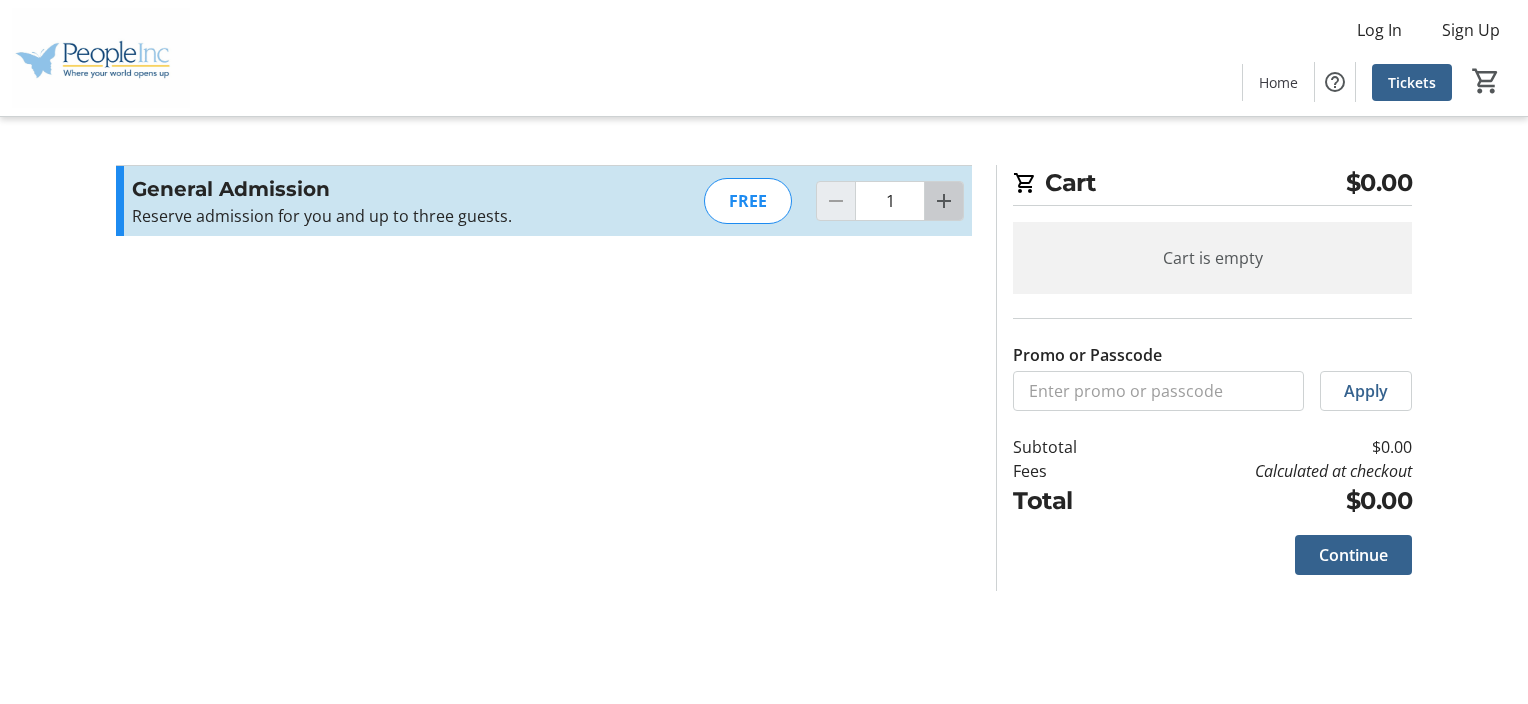 click 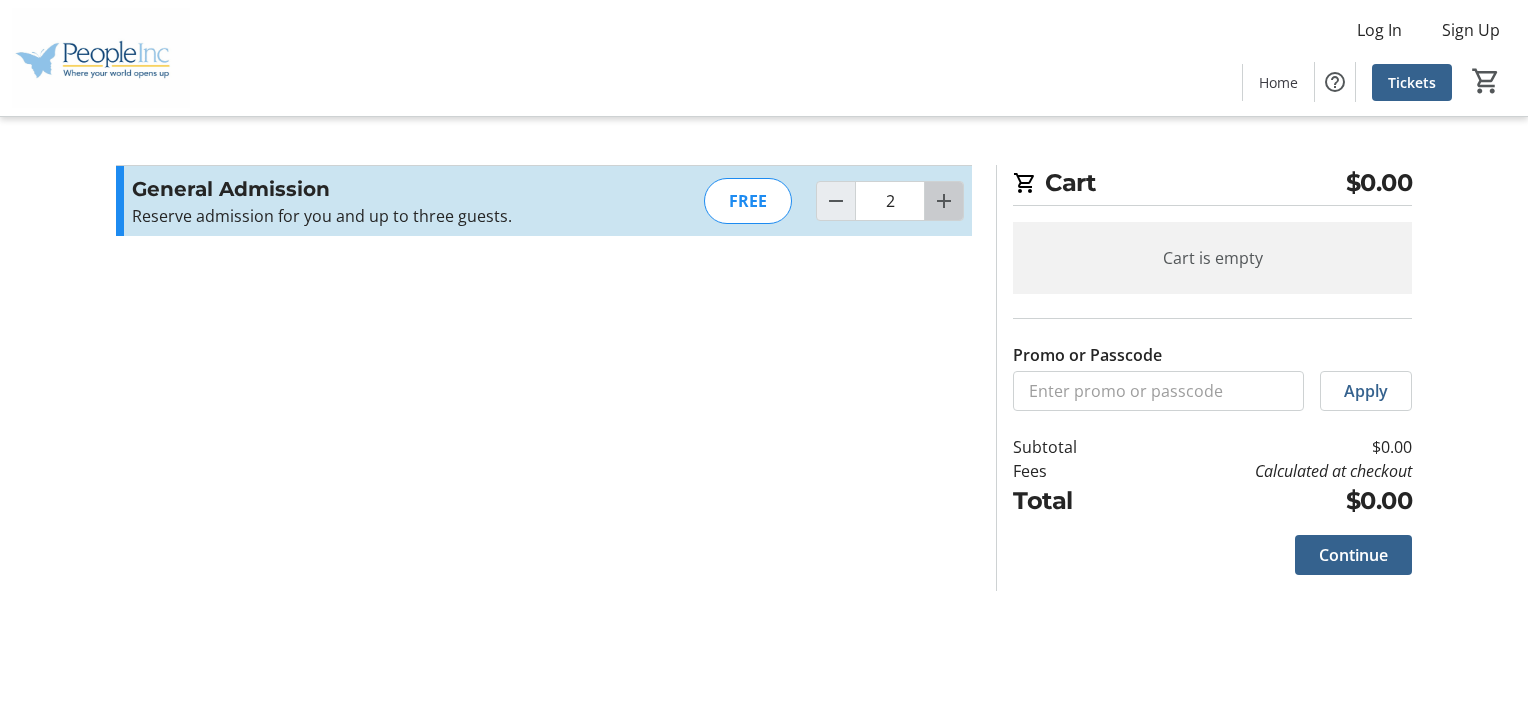 click 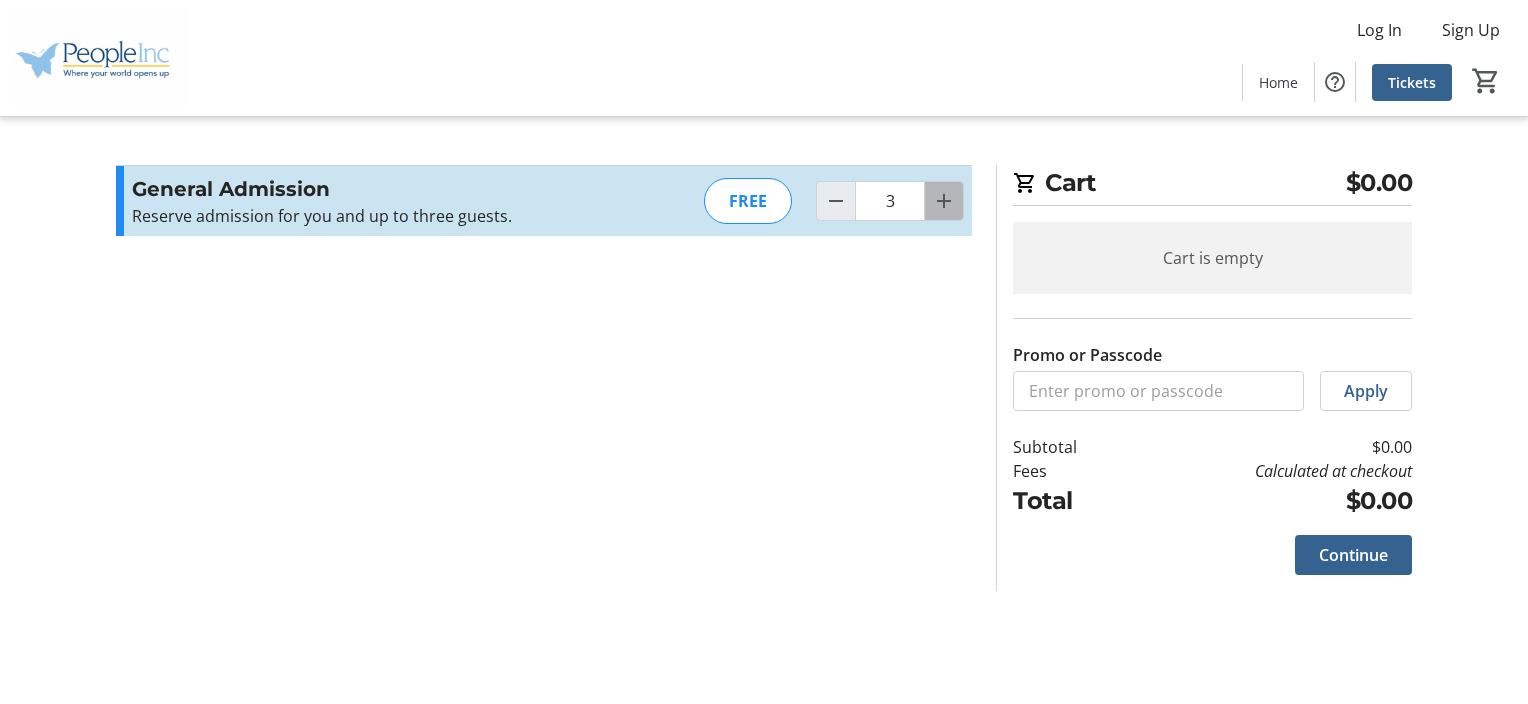 click 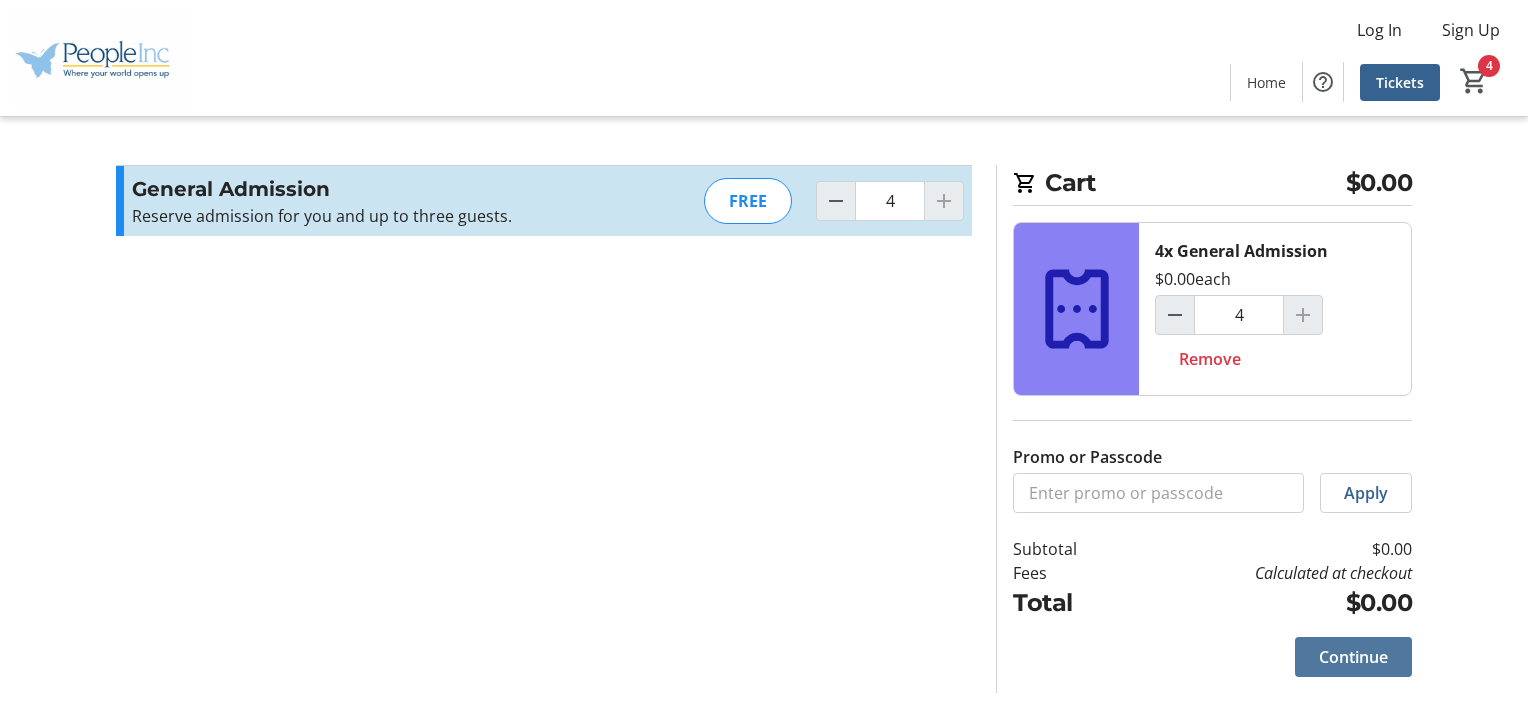 click on "Continue" 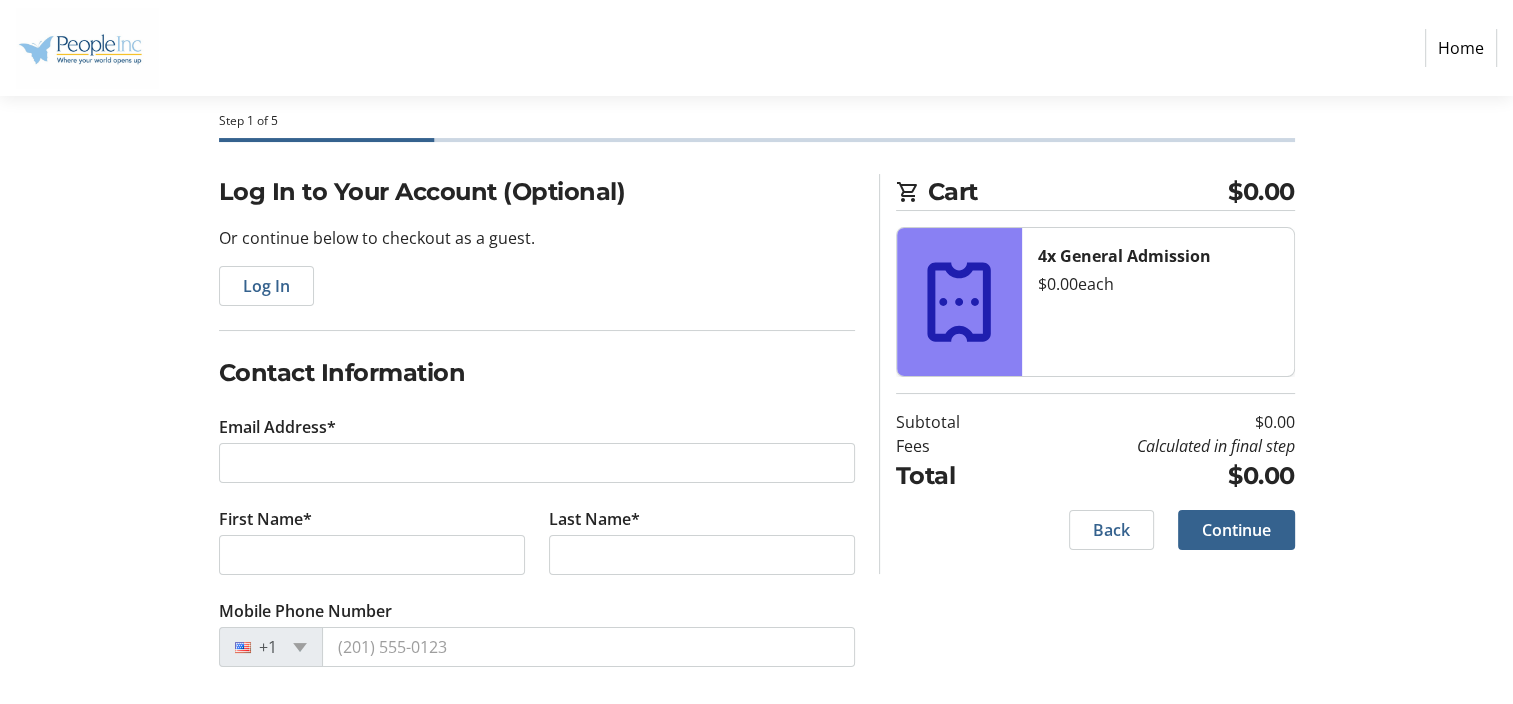 scroll, scrollTop: 97, scrollLeft: 0, axis: vertical 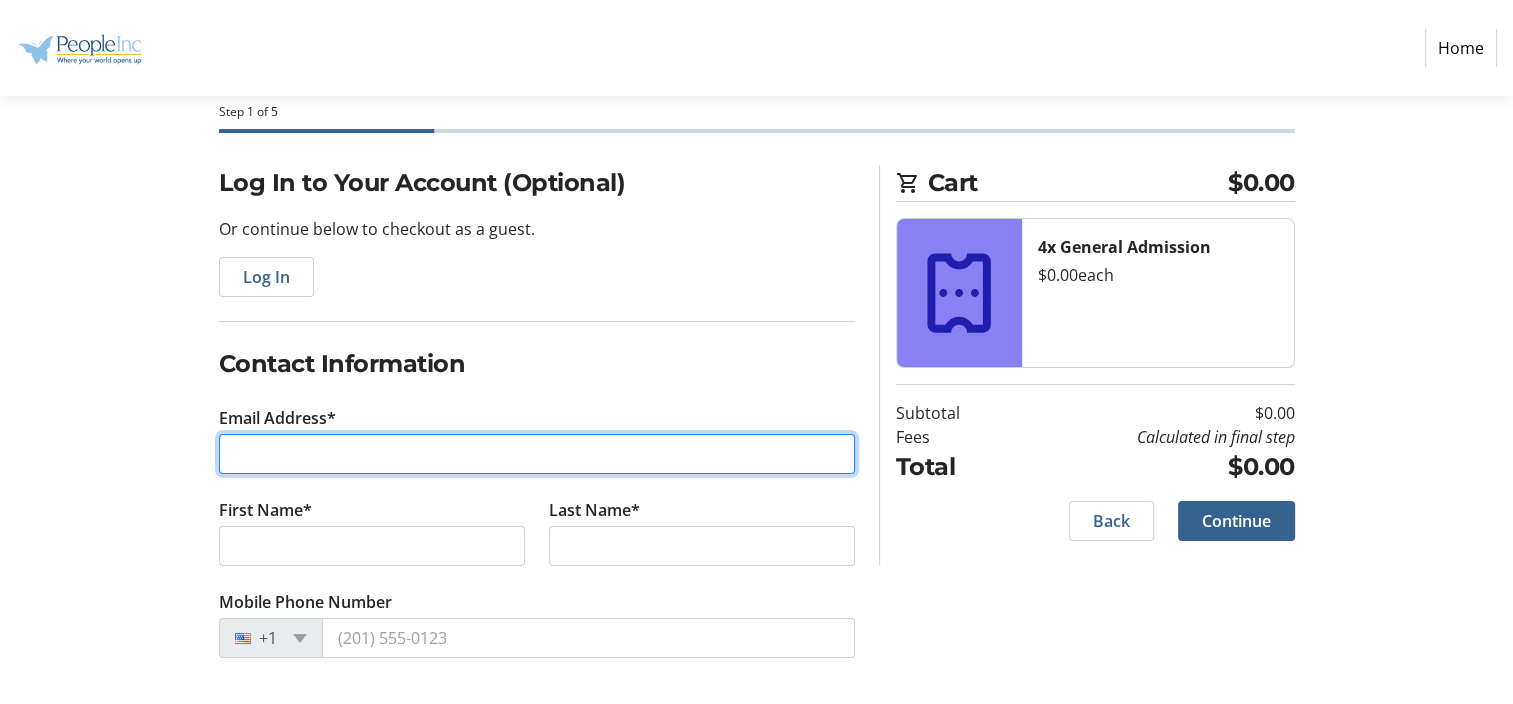 click on "Email Address*" at bounding box center (537, 454) 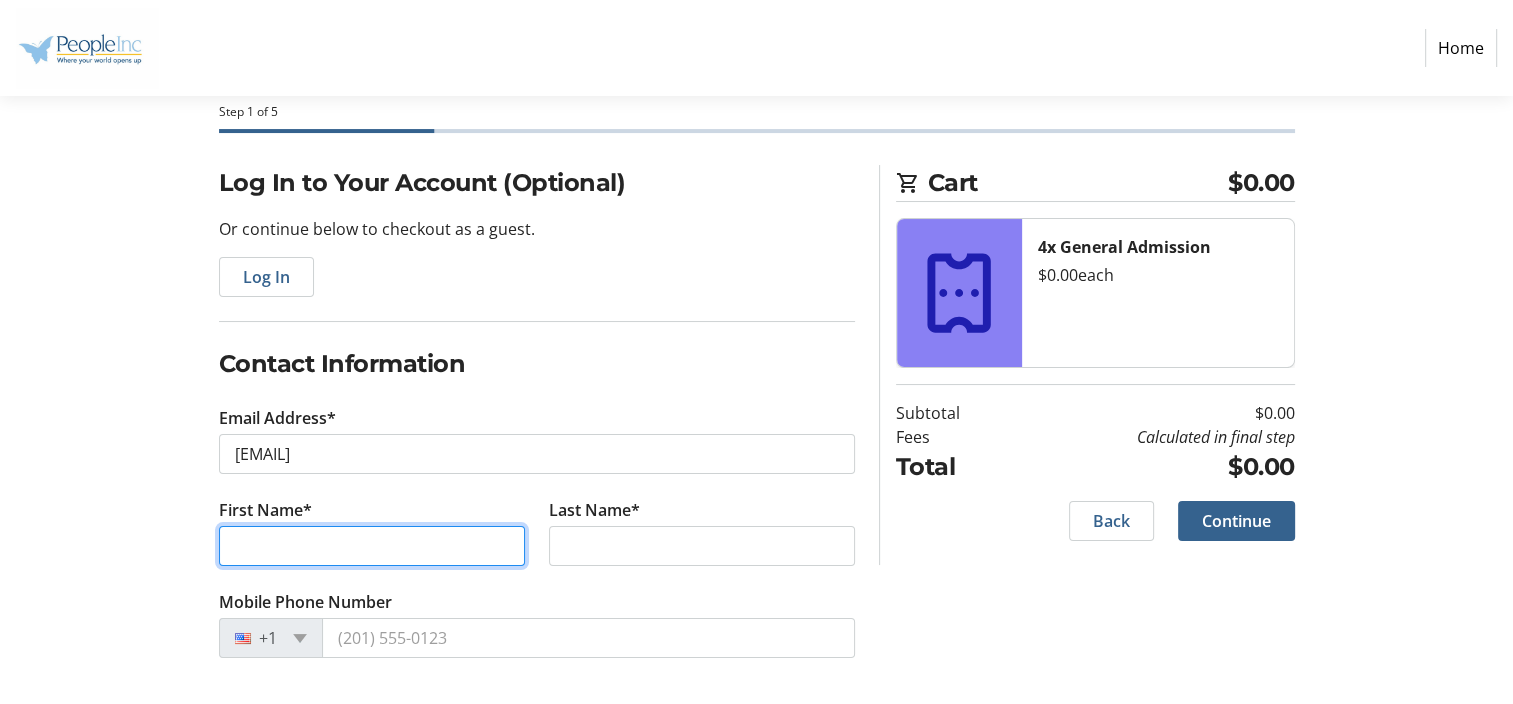 type on "[FIRST]" 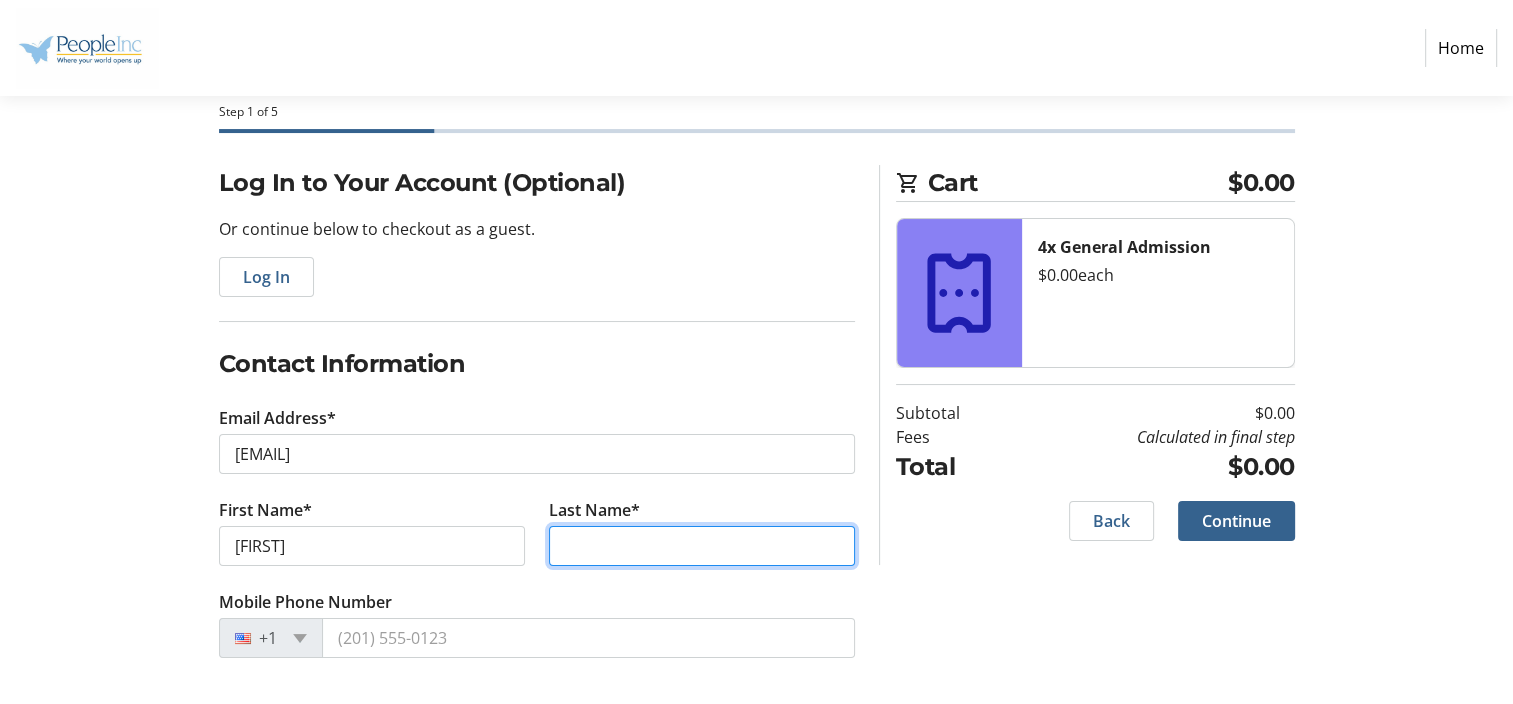 type on "[LAST]" 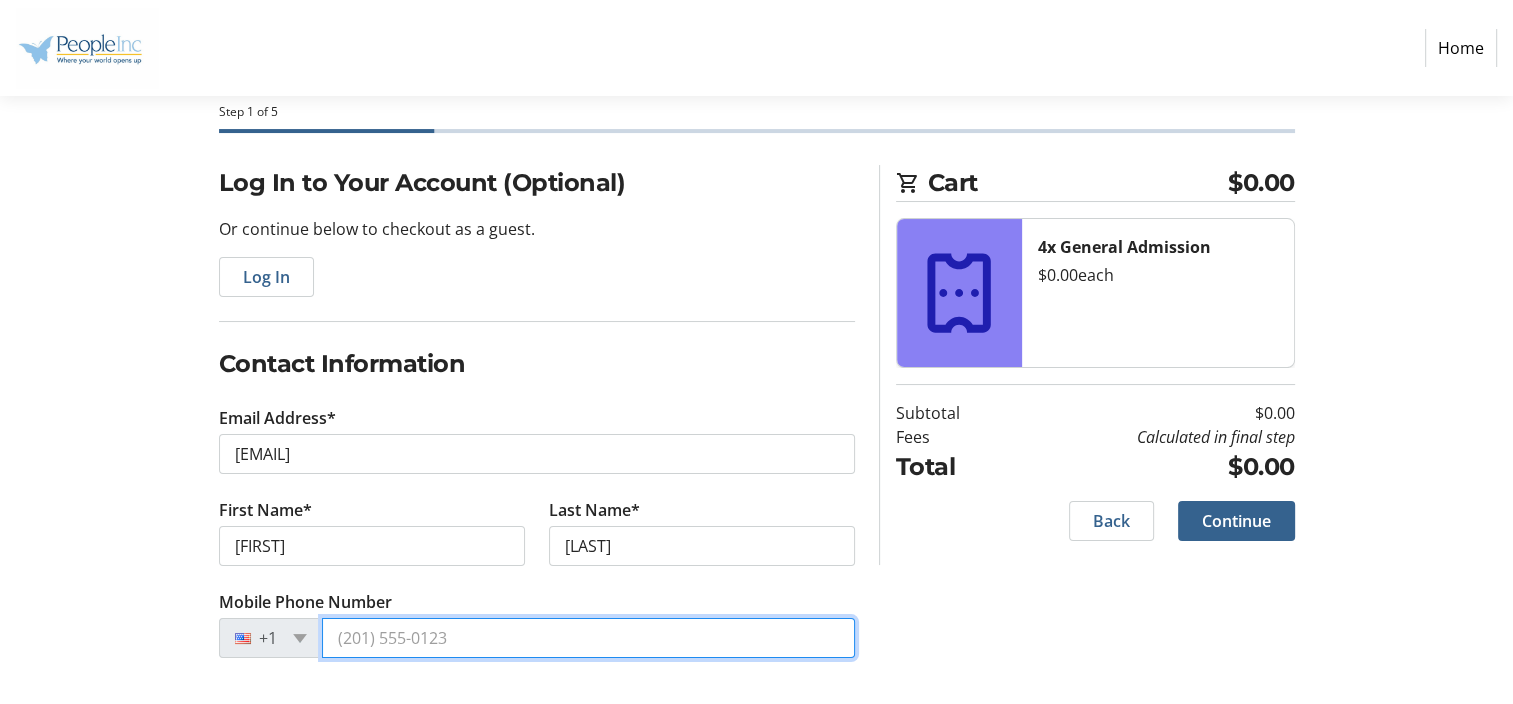 type on "([PHONE]) [PHONE]-[PHONE]" 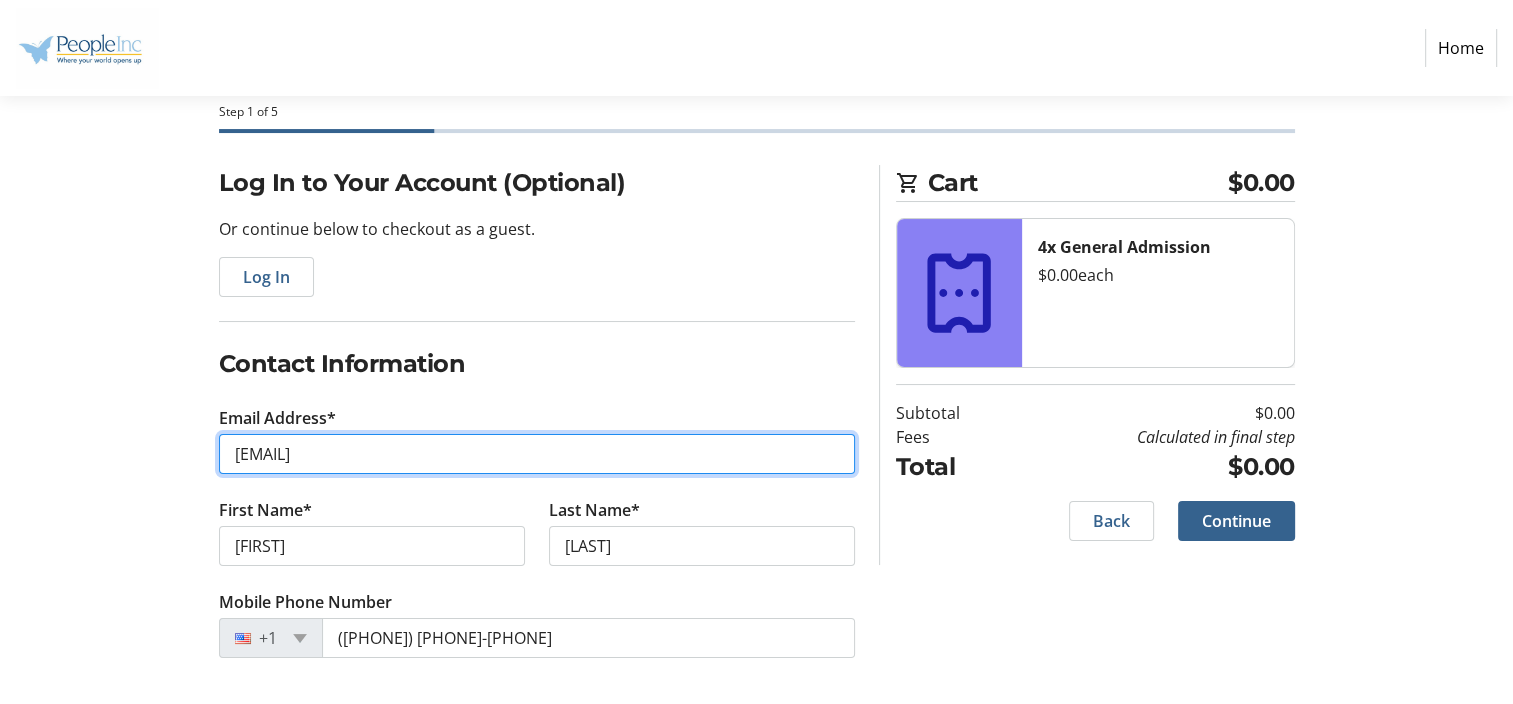 type on "[EMAIL]" 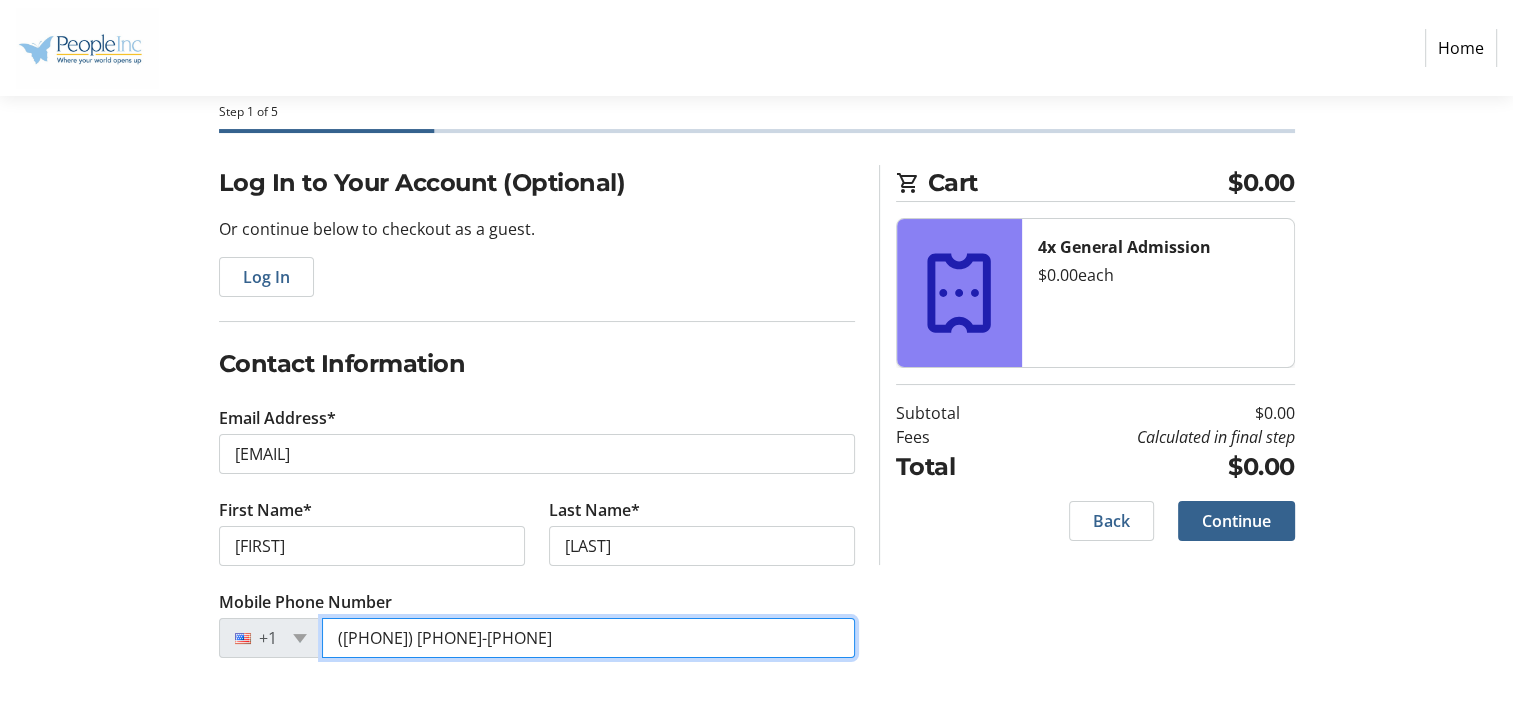 drag, startPoint x: 476, startPoint y: 641, endPoint x: 376, endPoint y: 632, distance: 100.40418 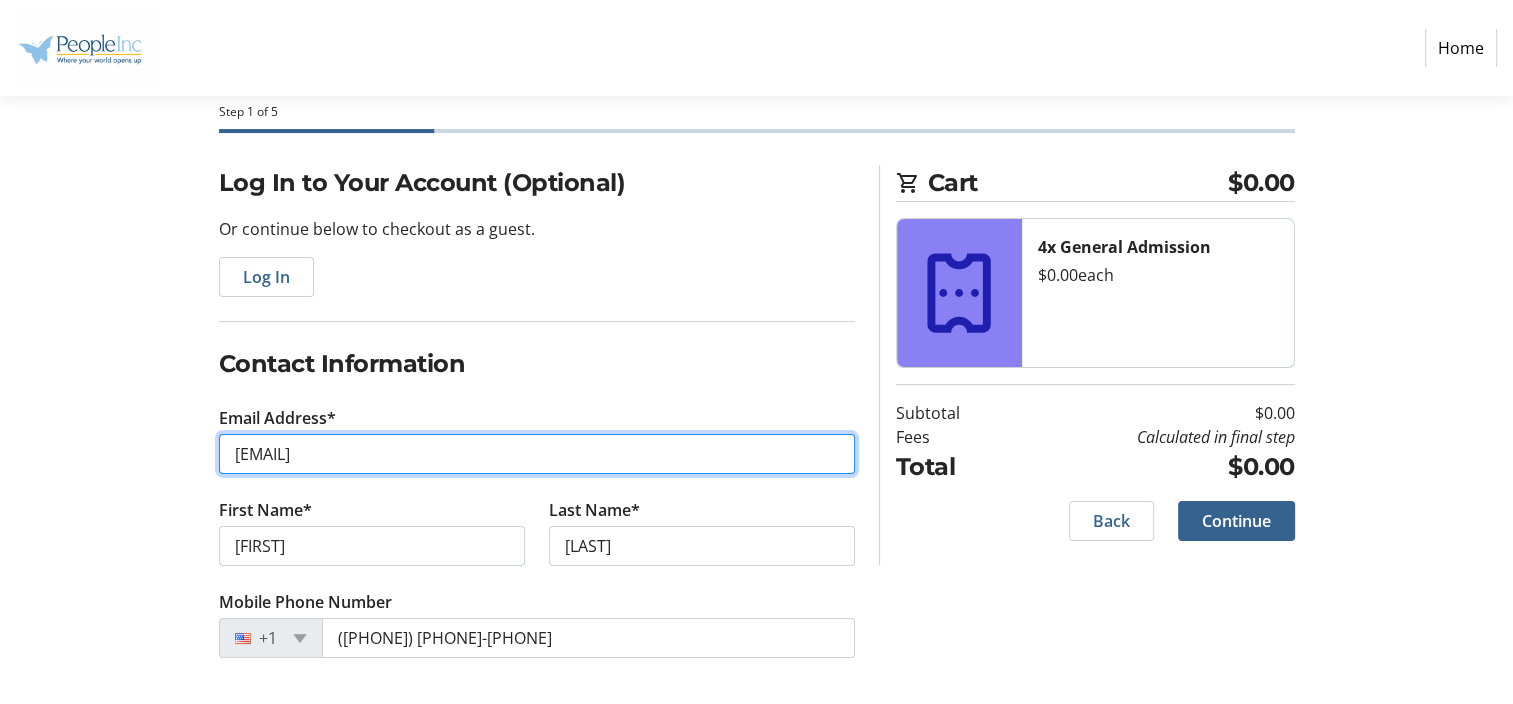 drag, startPoint x: 511, startPoint y: 440, endPoint x: -4, endPoint y: 424, distance: 515.2485 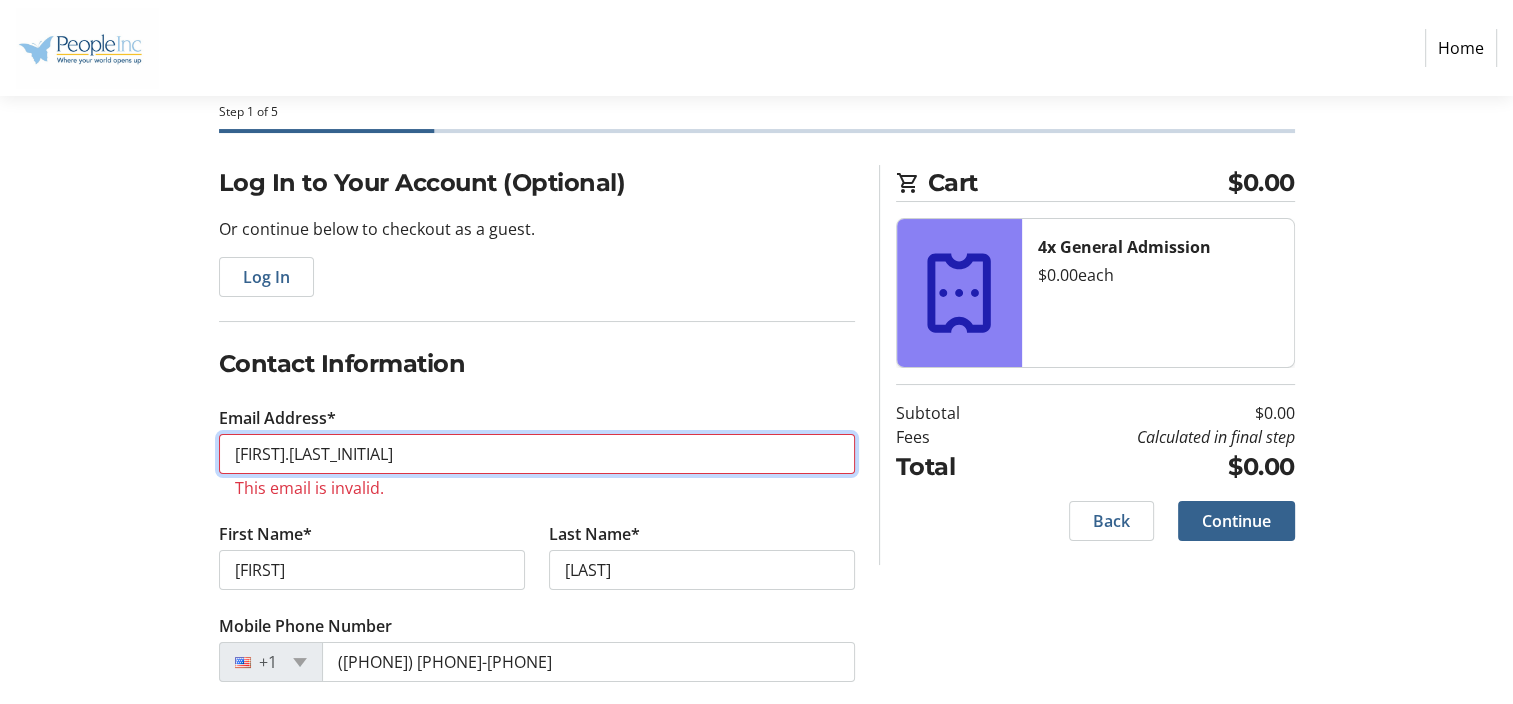 type on "[EMAIL]" 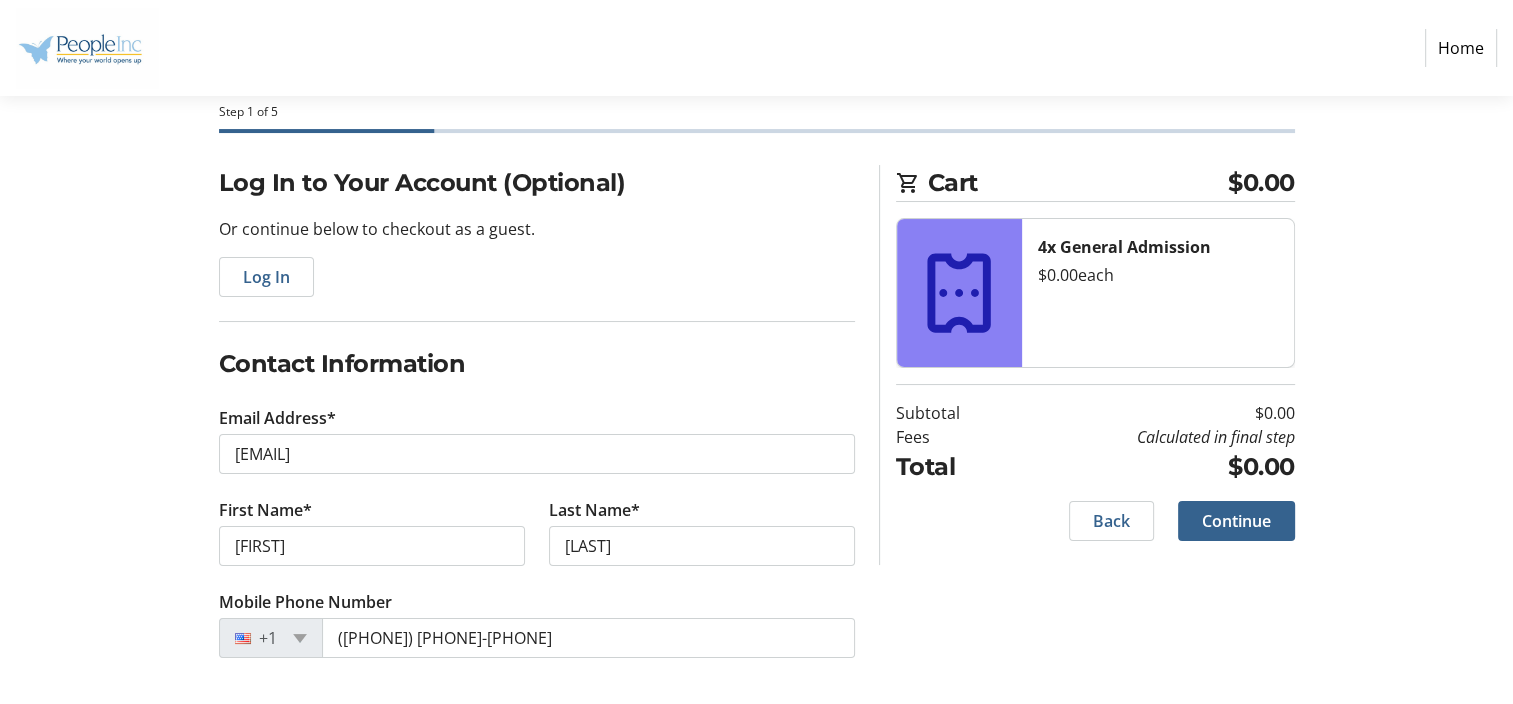 click on "Log In to Your Account (Optional) Or continue below to checkout as a guest.  Log In  Contact Information Email Address* [EMAIL] First Name* [FIRST] Last Name* [LAST]  Mobile Phone Number  +1 ([PHONE]) [PHONE]-[PHONE] Cart $0.00 4x General Admission  $0.00   each  Subtotal  $0.00  Fees  Calculated in final step  Total  $0.00   Back   Continue" 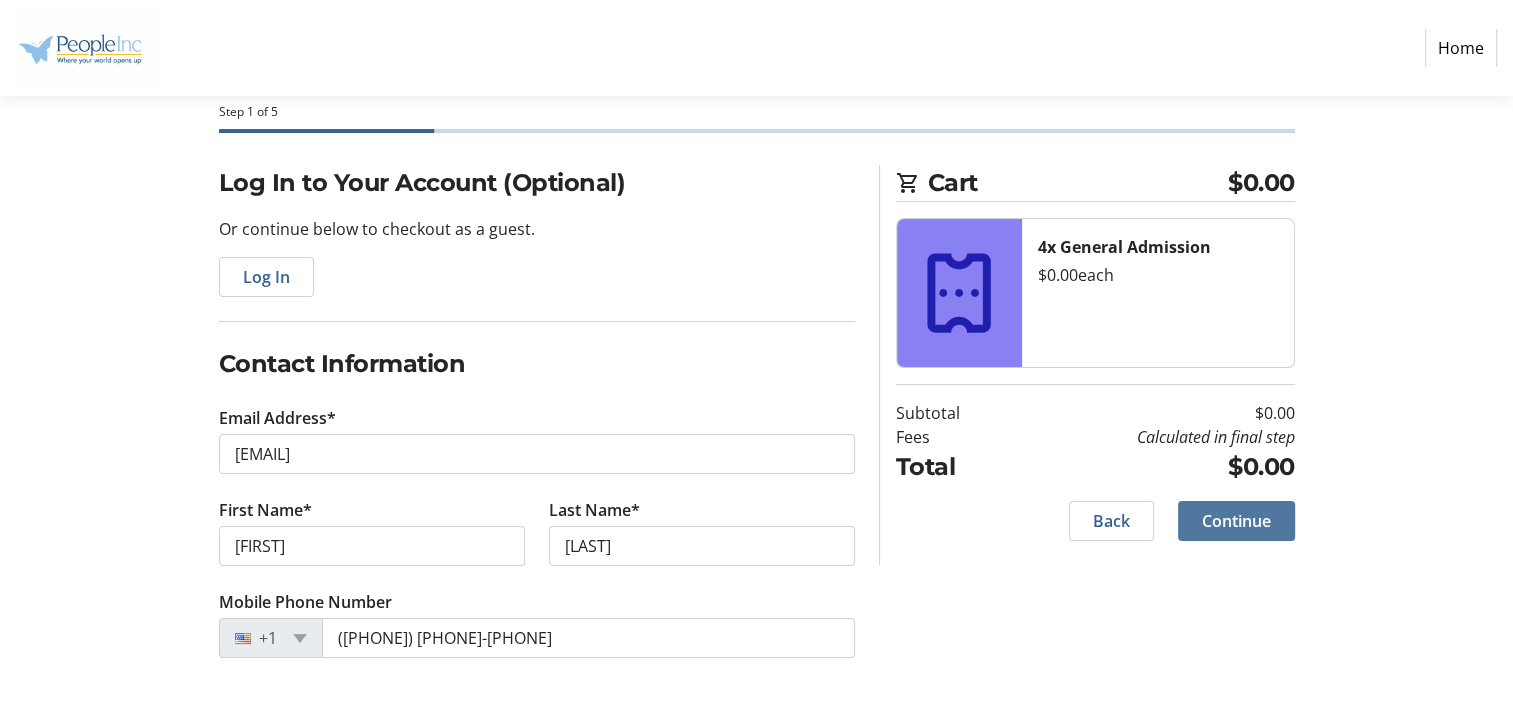 click 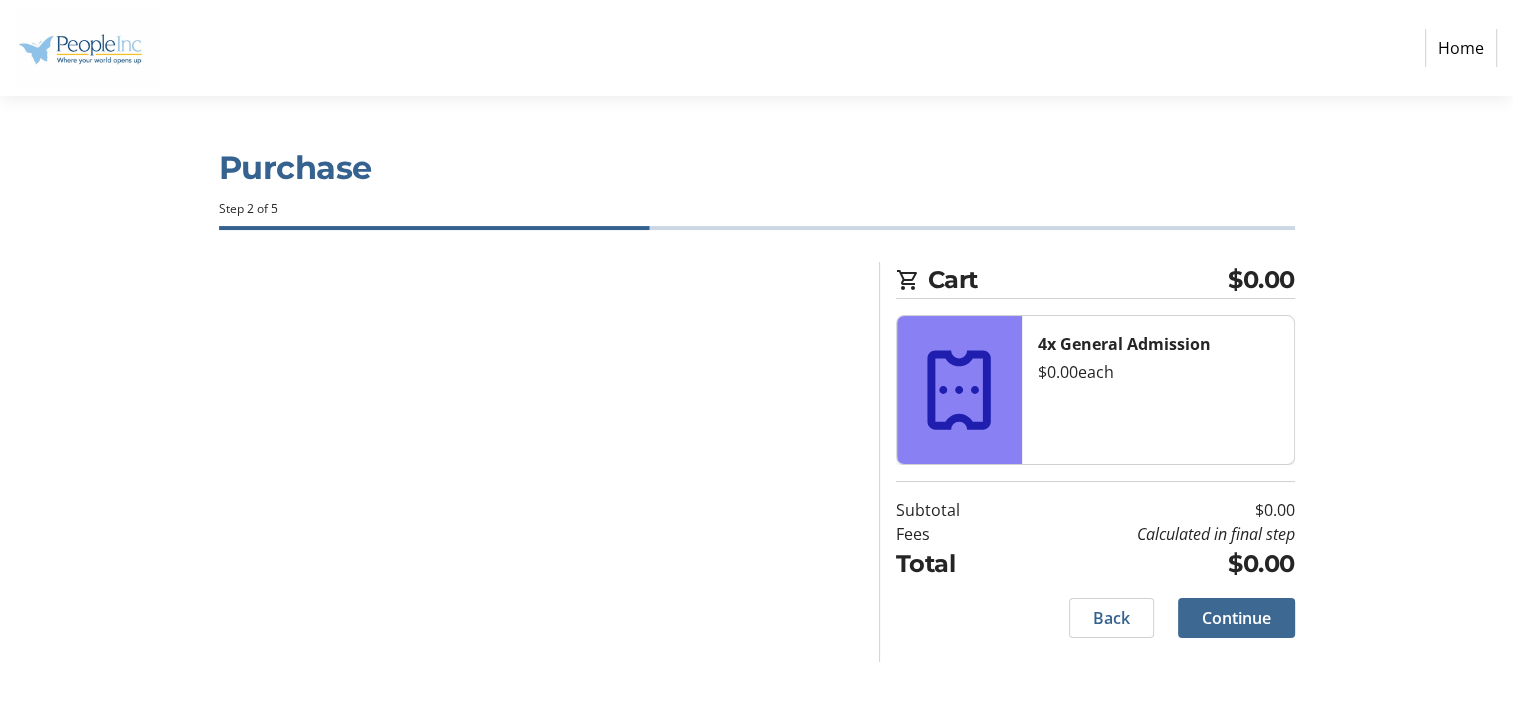 scroll, scrollTop: 0, scrollLeft: 0, axis: both 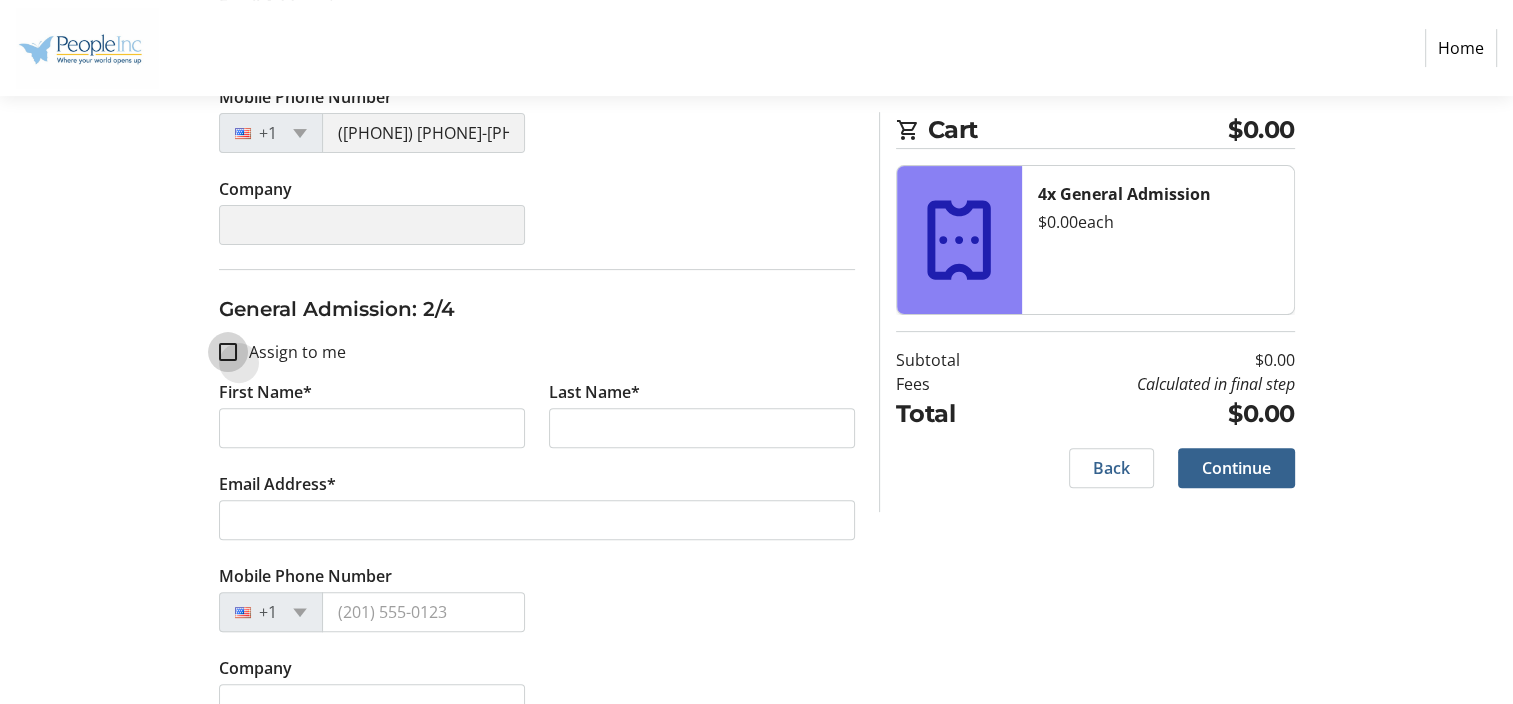 click on "Assign to me" at bounding box center [228, 352] 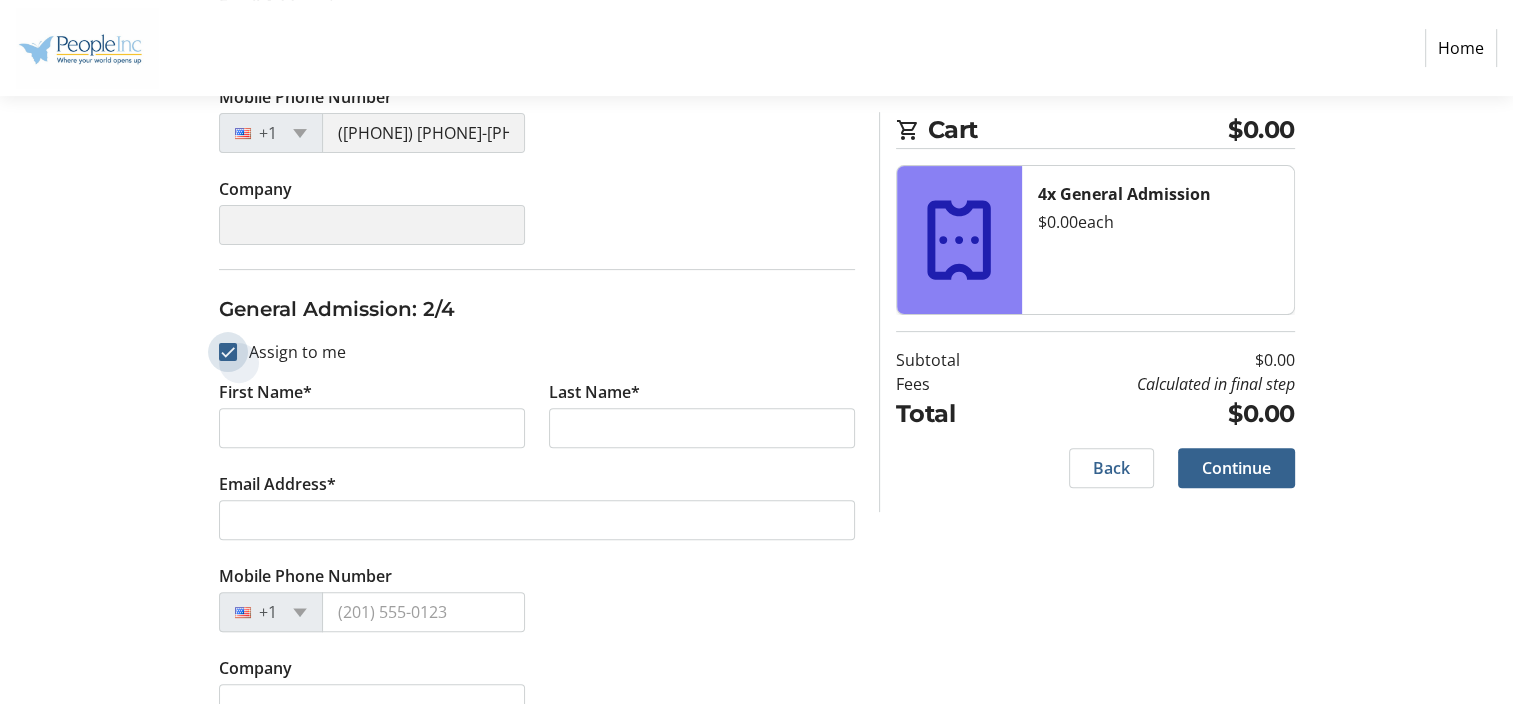 checkbox on "true" 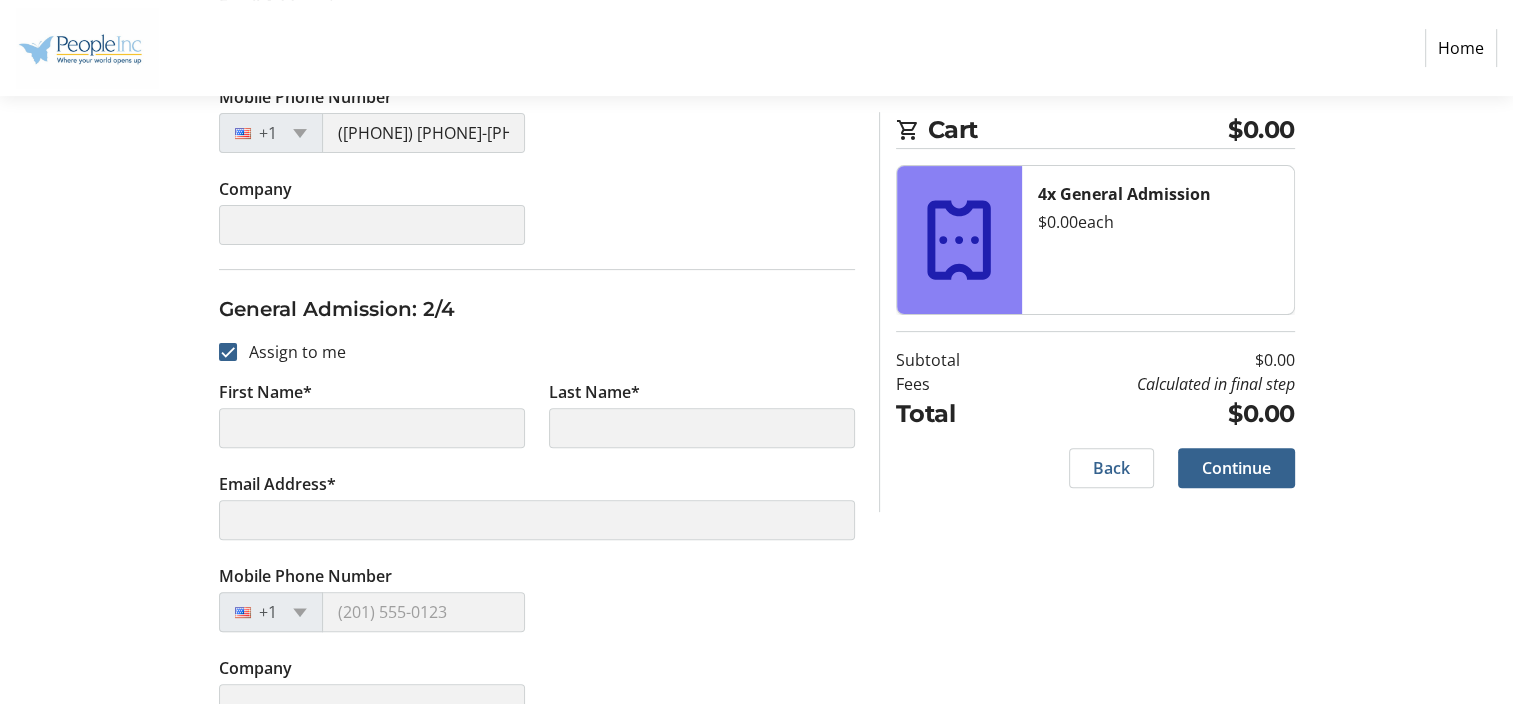 type on "[FIRST]" 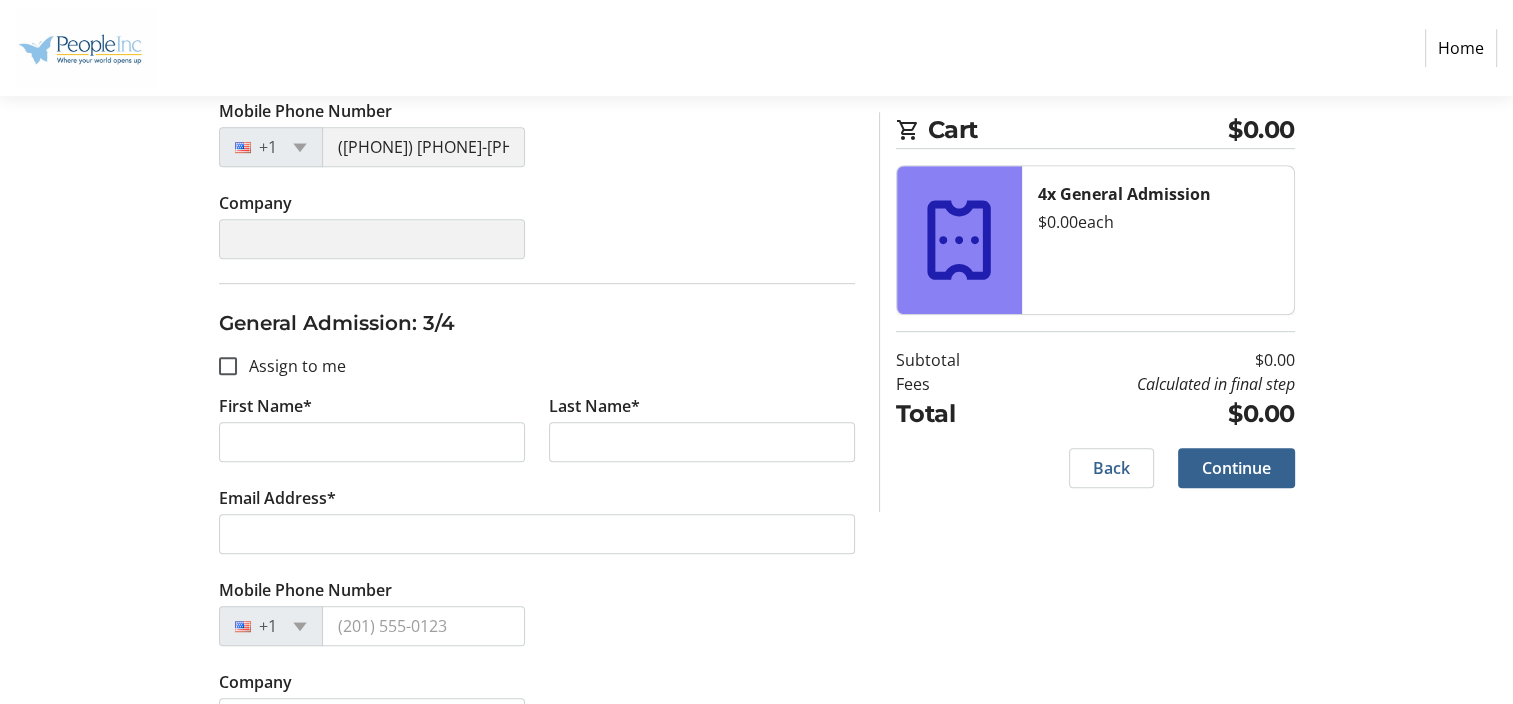 scroll, scrollTop: 1060, scrollLeft: 0, axis: vertical 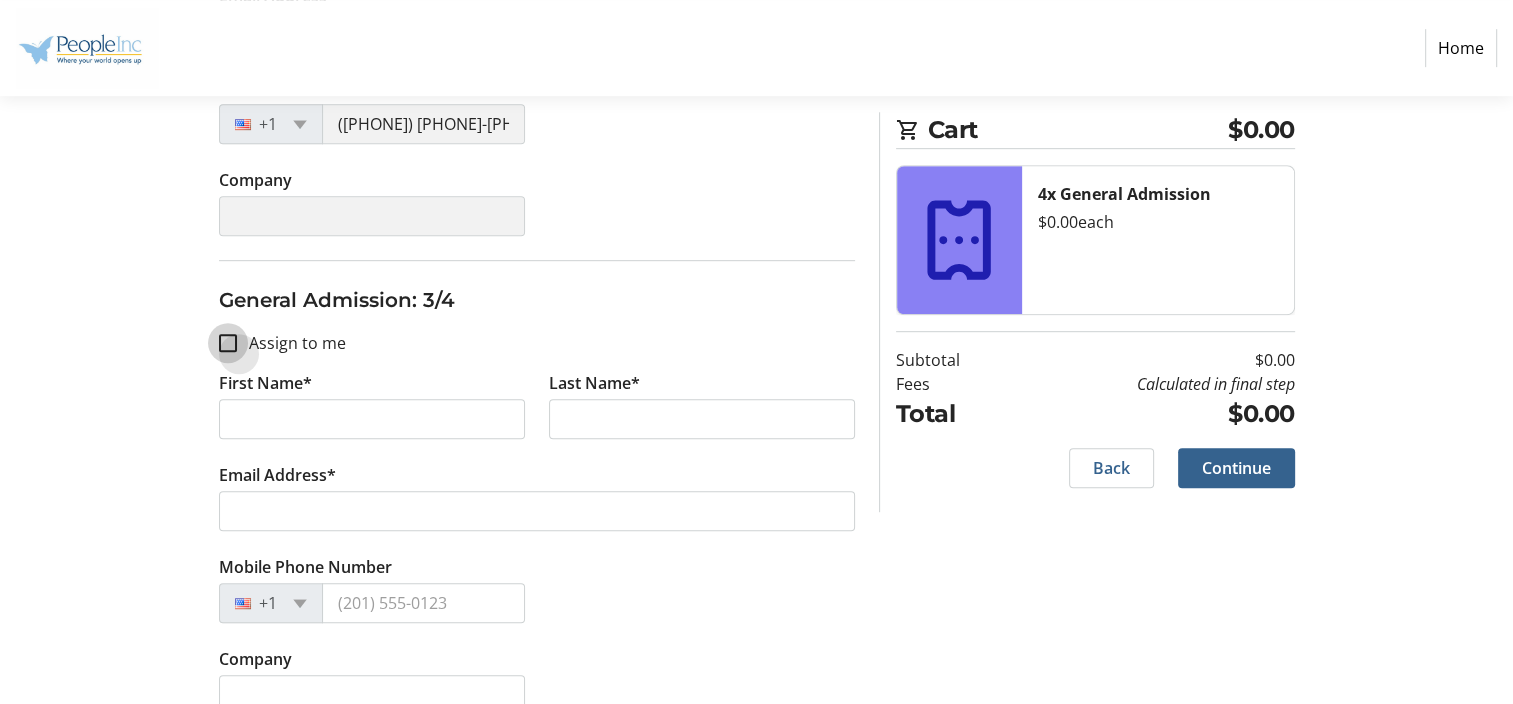 click on "Assign to me" at bounding box center [228, 343] 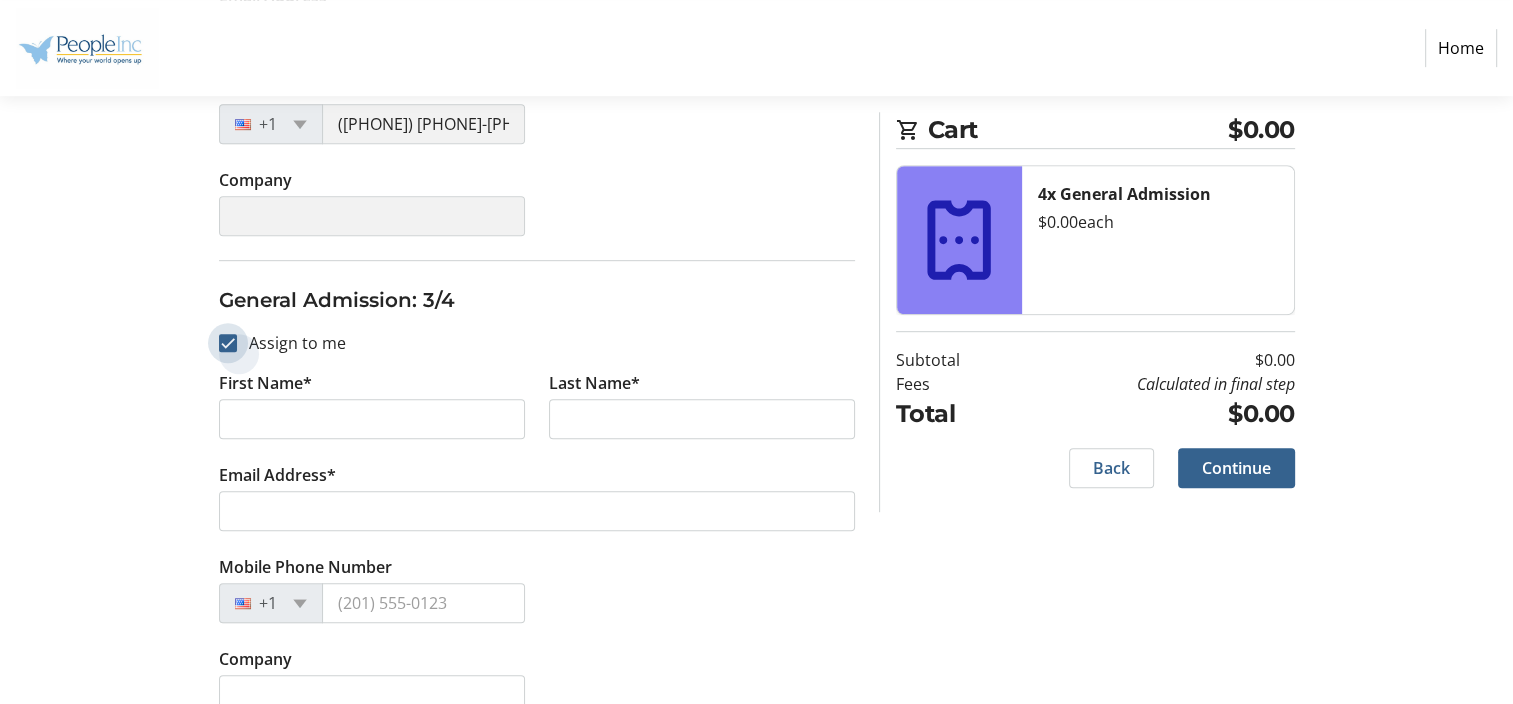 checkbox on "true" 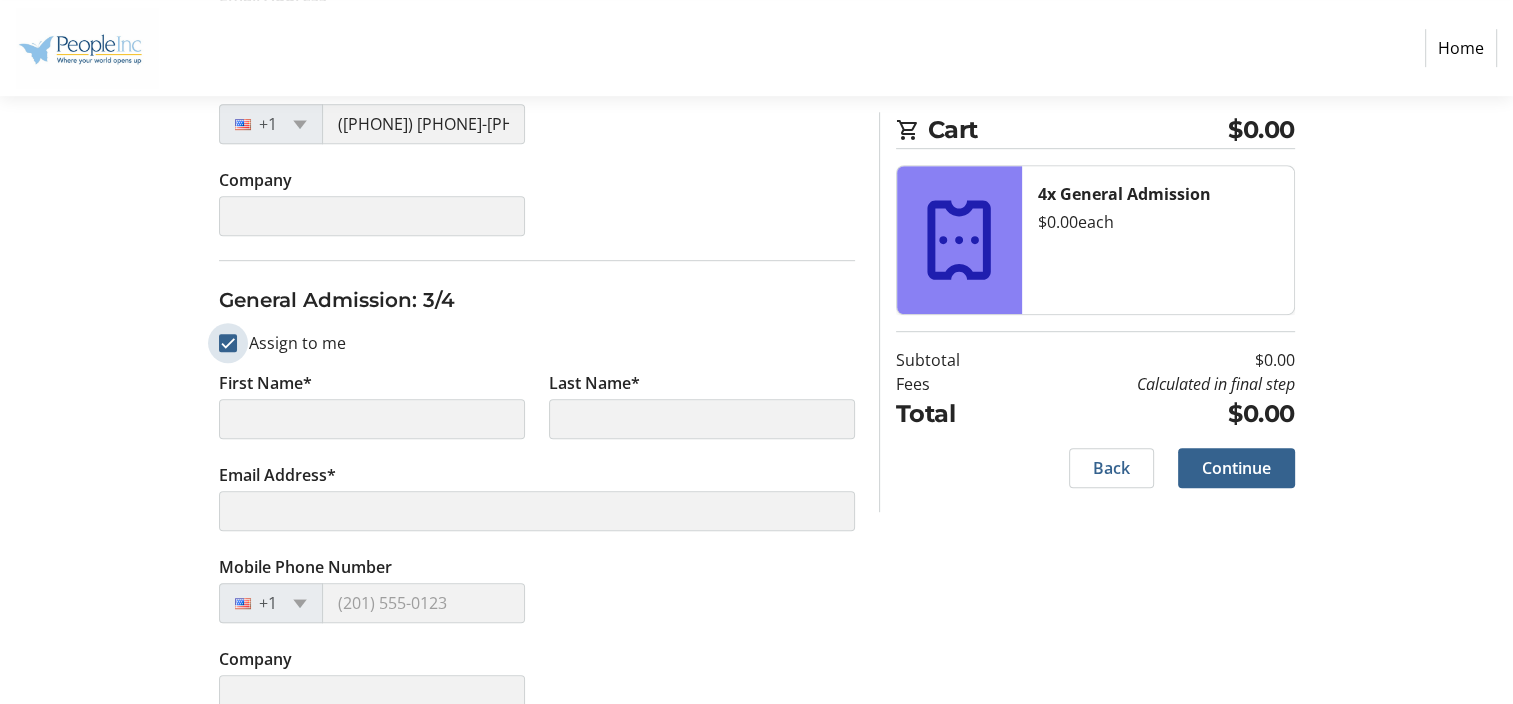 type on "[FIRST]" 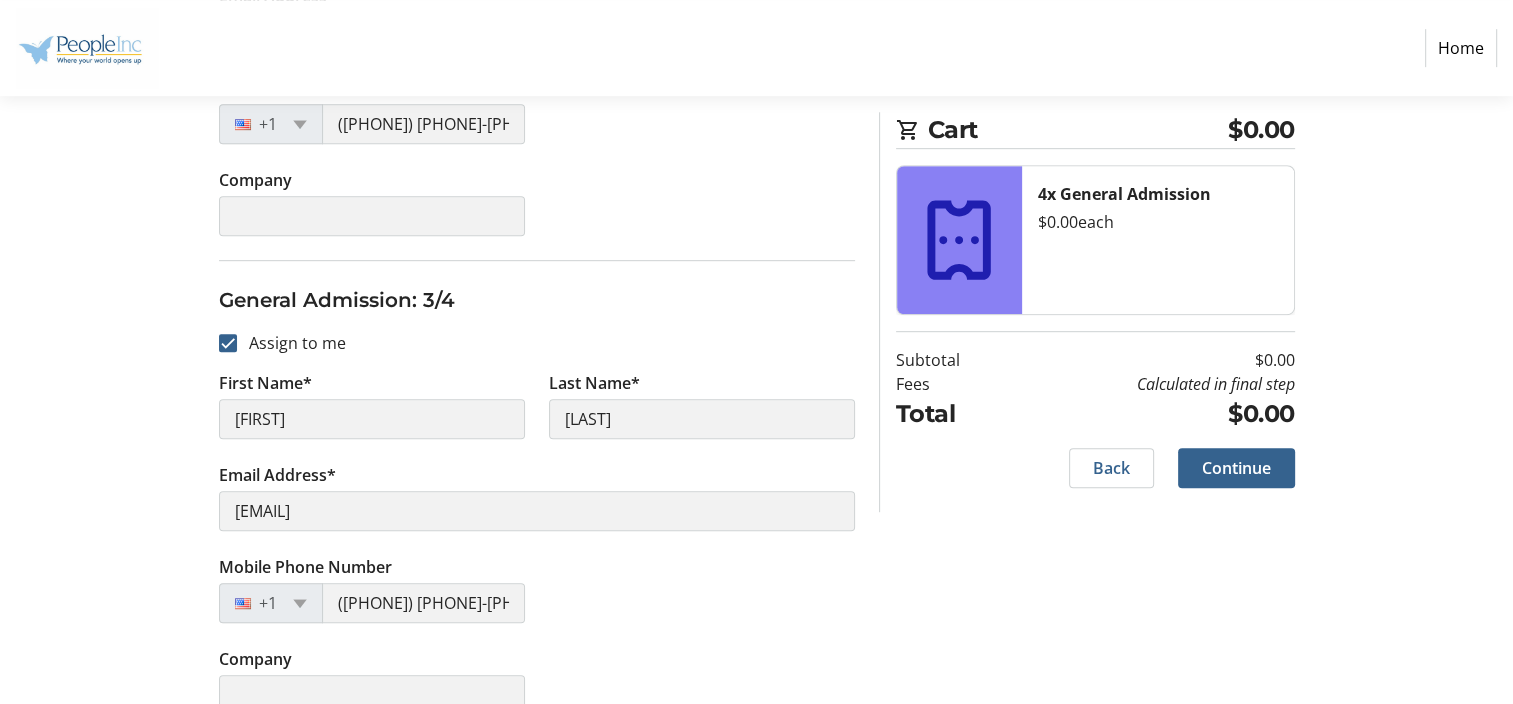 click on "Assign Tickets  Enter details for each attendee so that they receive their ticket directly.  General Admission: 1/4  Assign to me  First Name* [FIRST] Last Name* [LAST] Email Address* [EMAIL] Mobile Phone Number +1 ([PHONE]) [PHONE]-[PHONE] Company General Admission: 2/4  Assign to me  First Name* [FIRST] Last Name* [LAST] Email Address* [EMAIL] Mobile Phone Number +1 ([PHONE]) [PHONE]-[PHONE] Company General Admission: 3/4  Assign to me  First Name* [FIRST] Last Name* [LAST] Email Address* [EMAIL] Mobile Phone Number +1 ([PHONE]) [PHONE]-[PHONE] Company General Admission: 4/4  Assign to me  First Name* Last Name* Email Address* Mobile Phone Number +1 Company Cart $0.00 4x General Admission  $0.00   each  Subtotal  $0.00  Fees  Calculated in final step  Total  $0.00   Back   Continue" 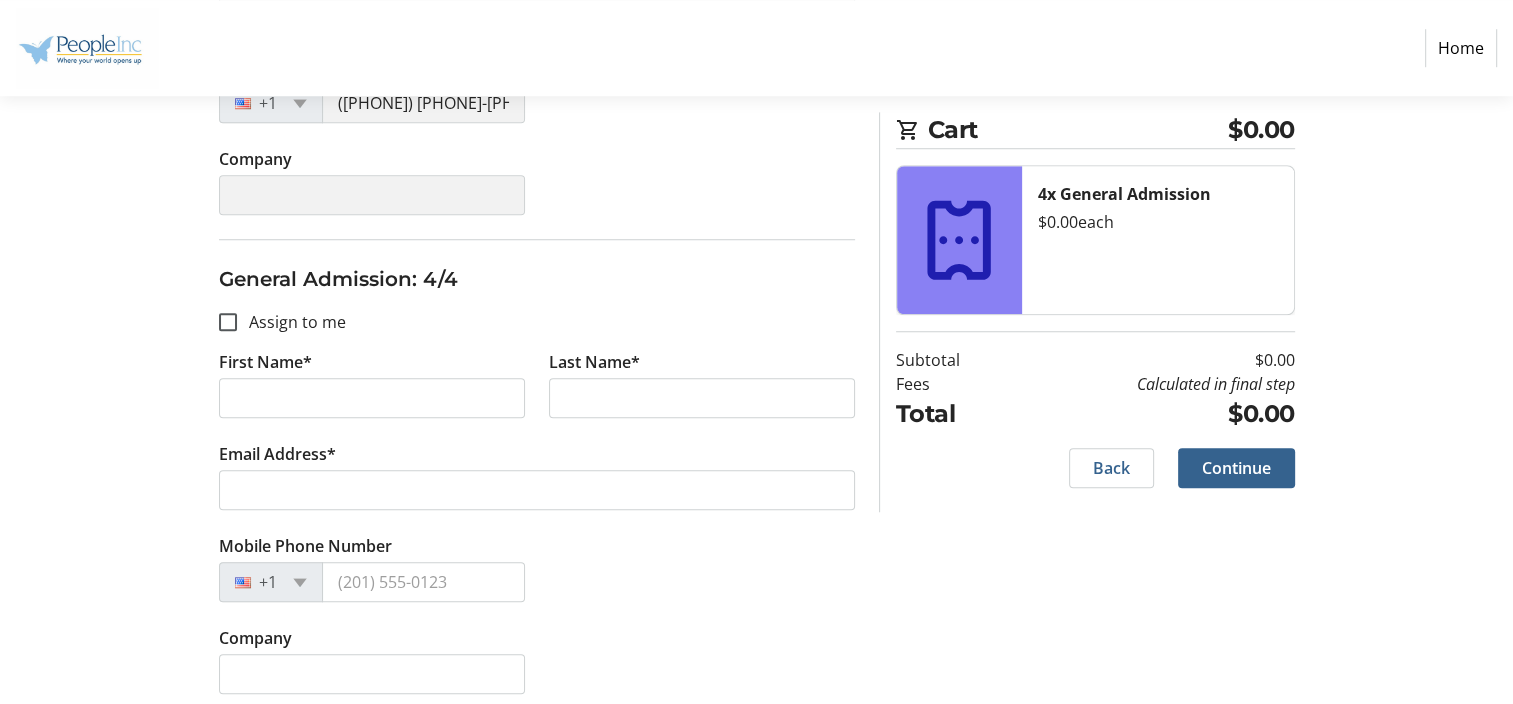 scroll, scrollTop: 1568, scrollLeft: 0, axis: vertical 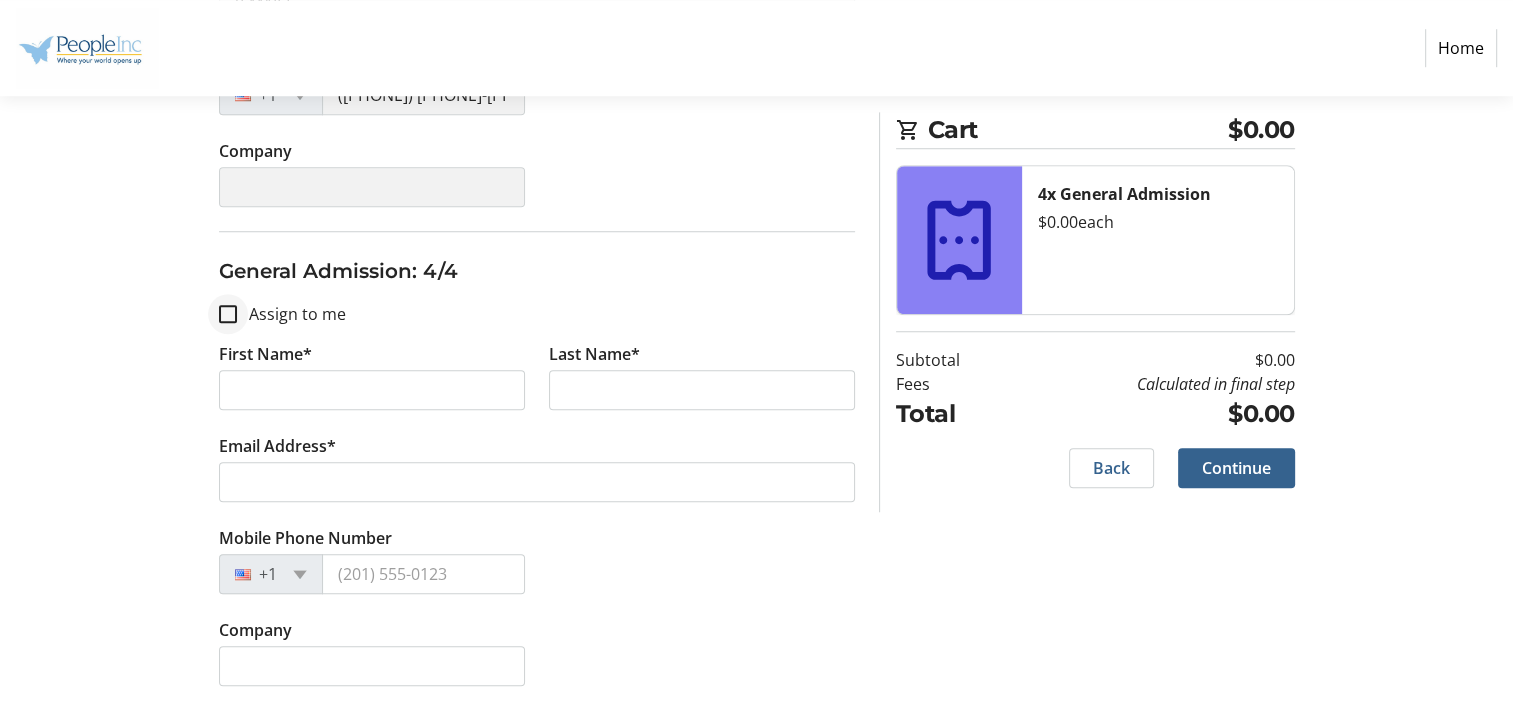 click at bounding box center [228, 314] 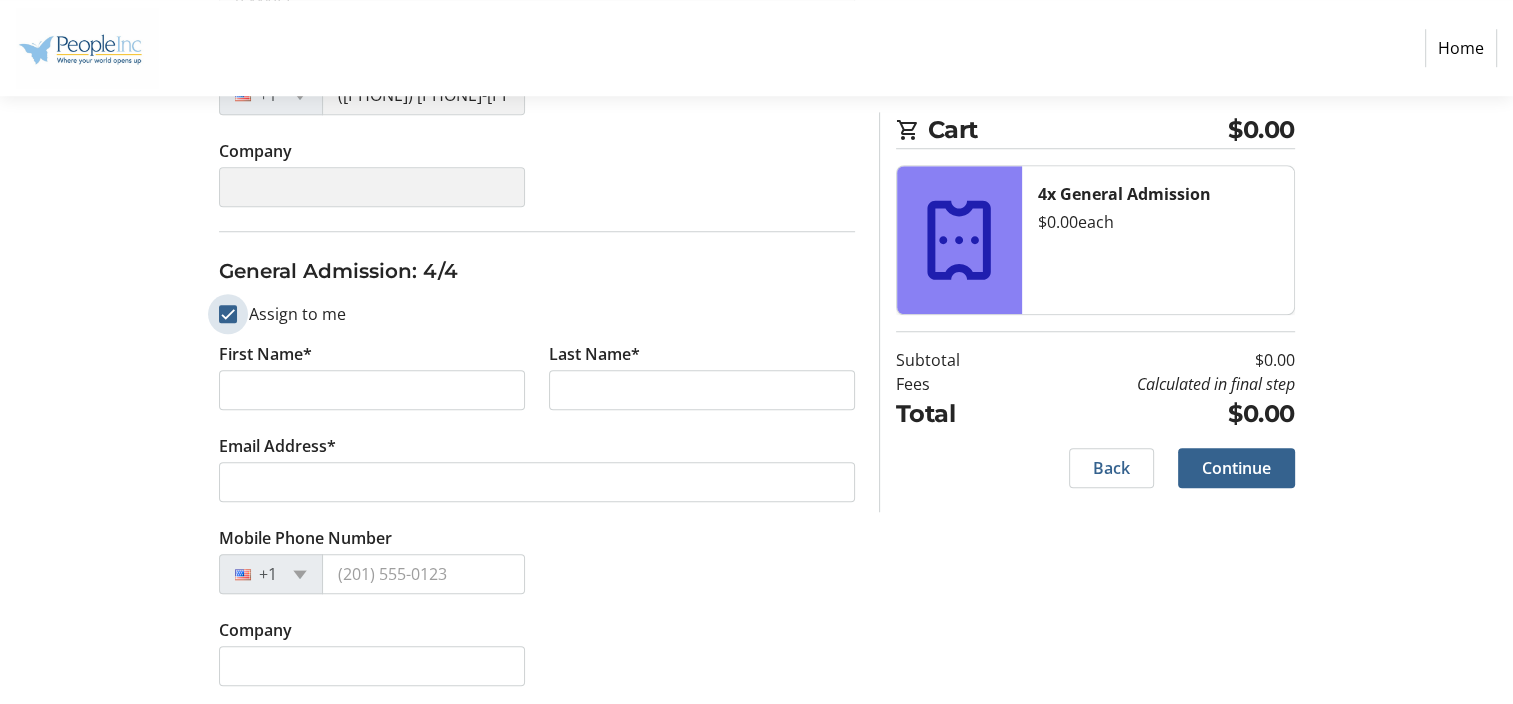 checkbox on "true" 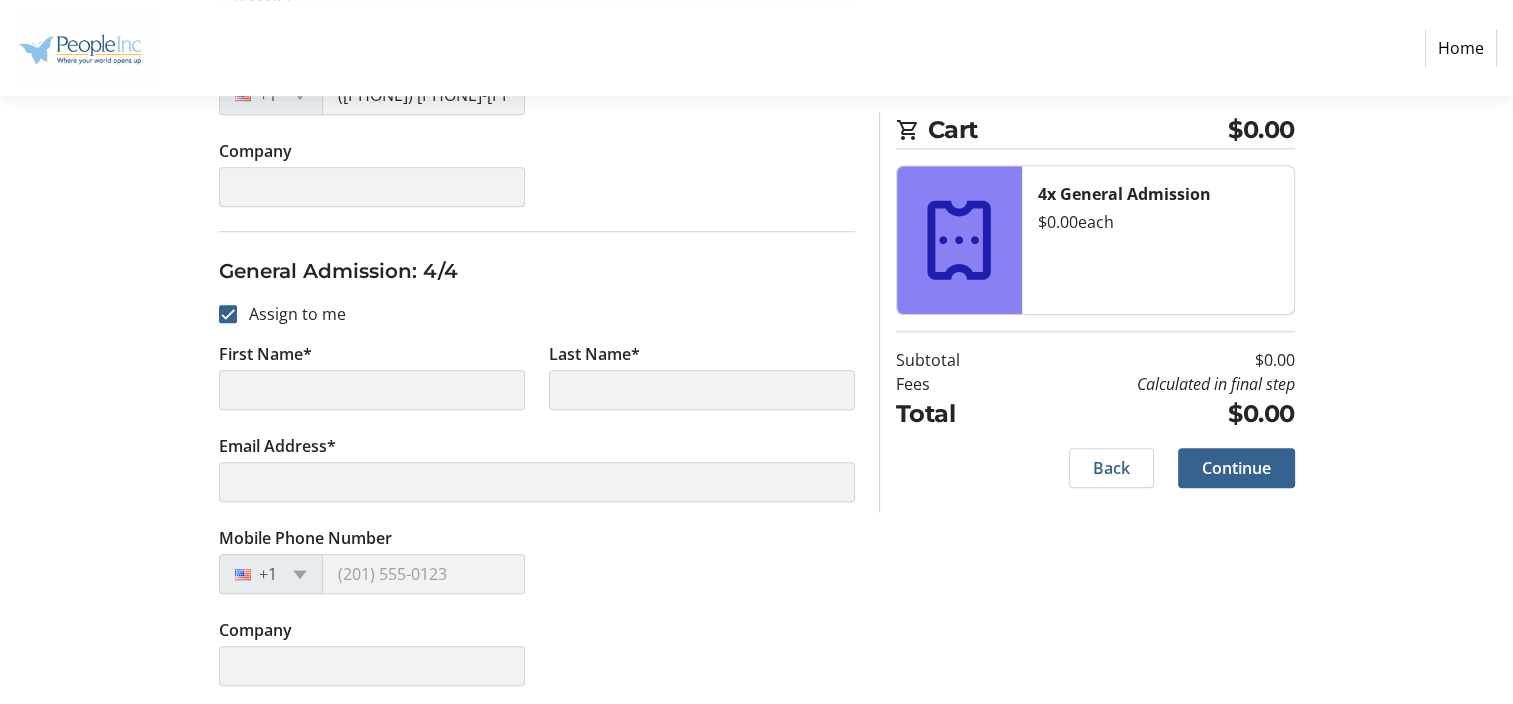 click on "Mobile Phone Number +1" 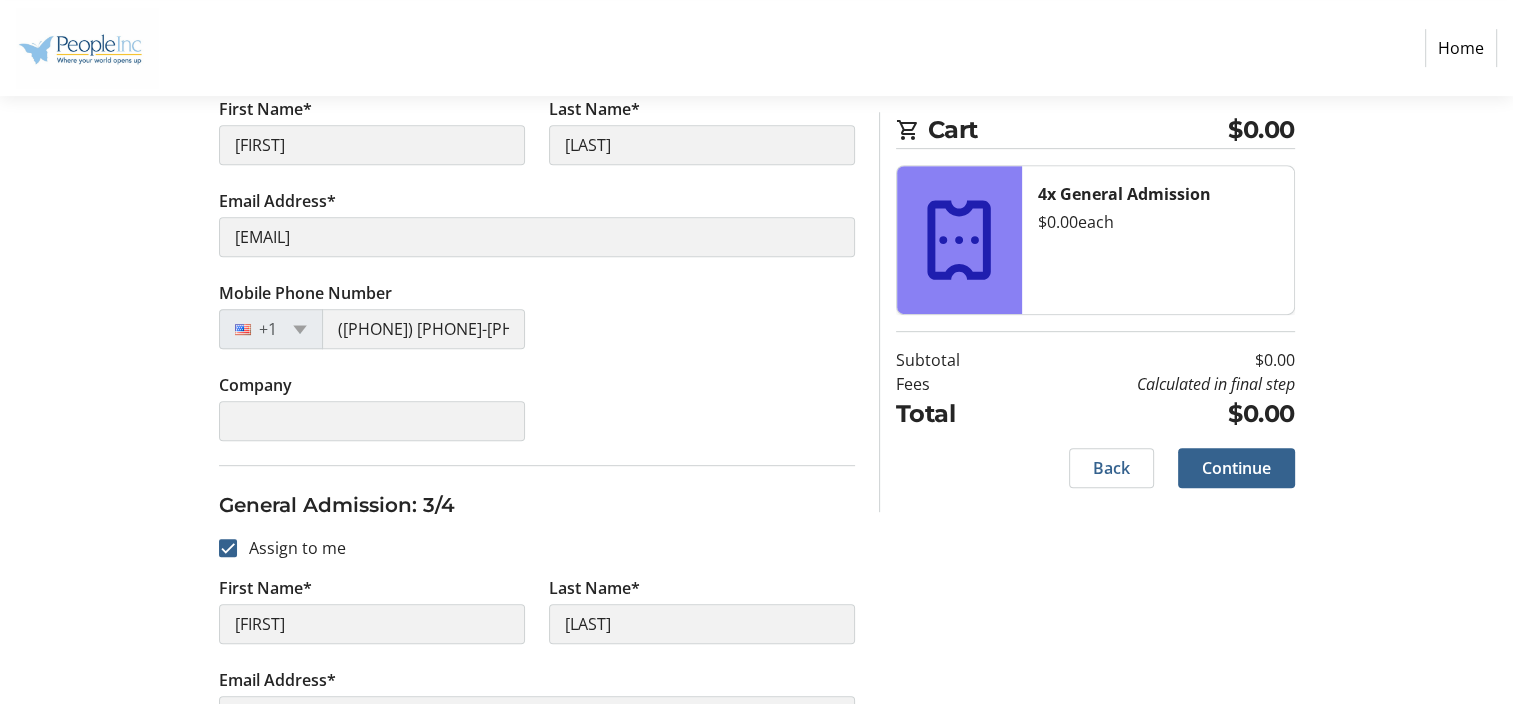 scroll, scrollTop: 1568, scrollLeft: 0, axis: vertical 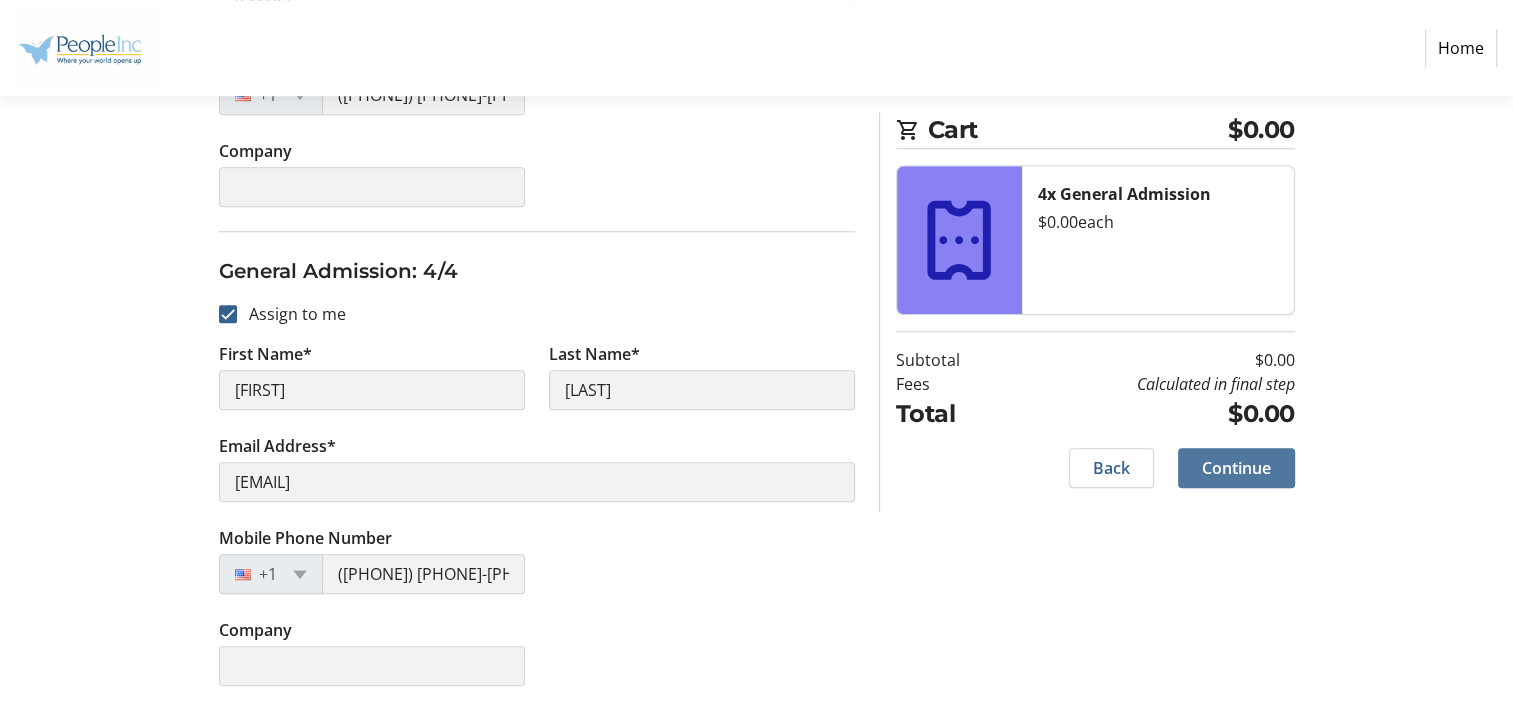 click on "Continue" 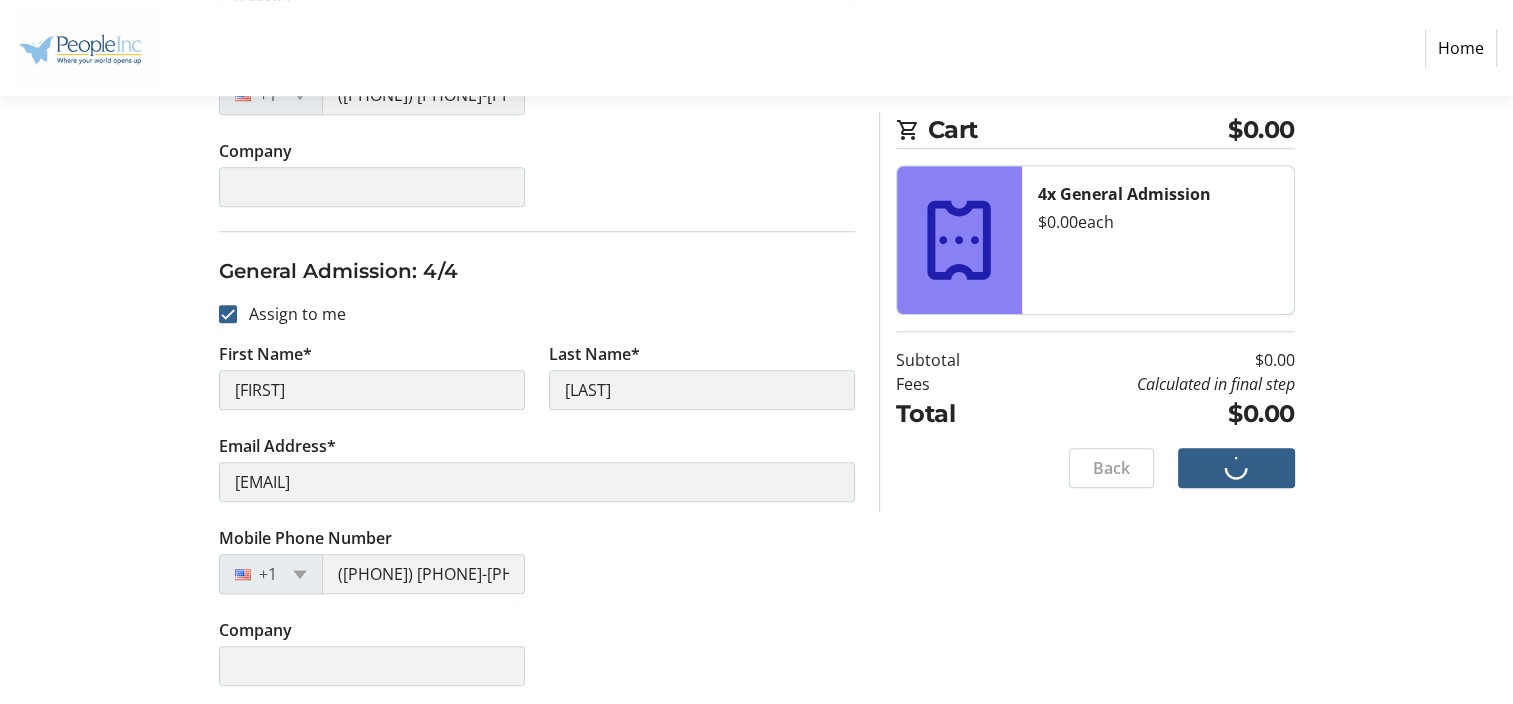 scroll, scrollTop: 8, scrollLeft: 0, axis: vertical 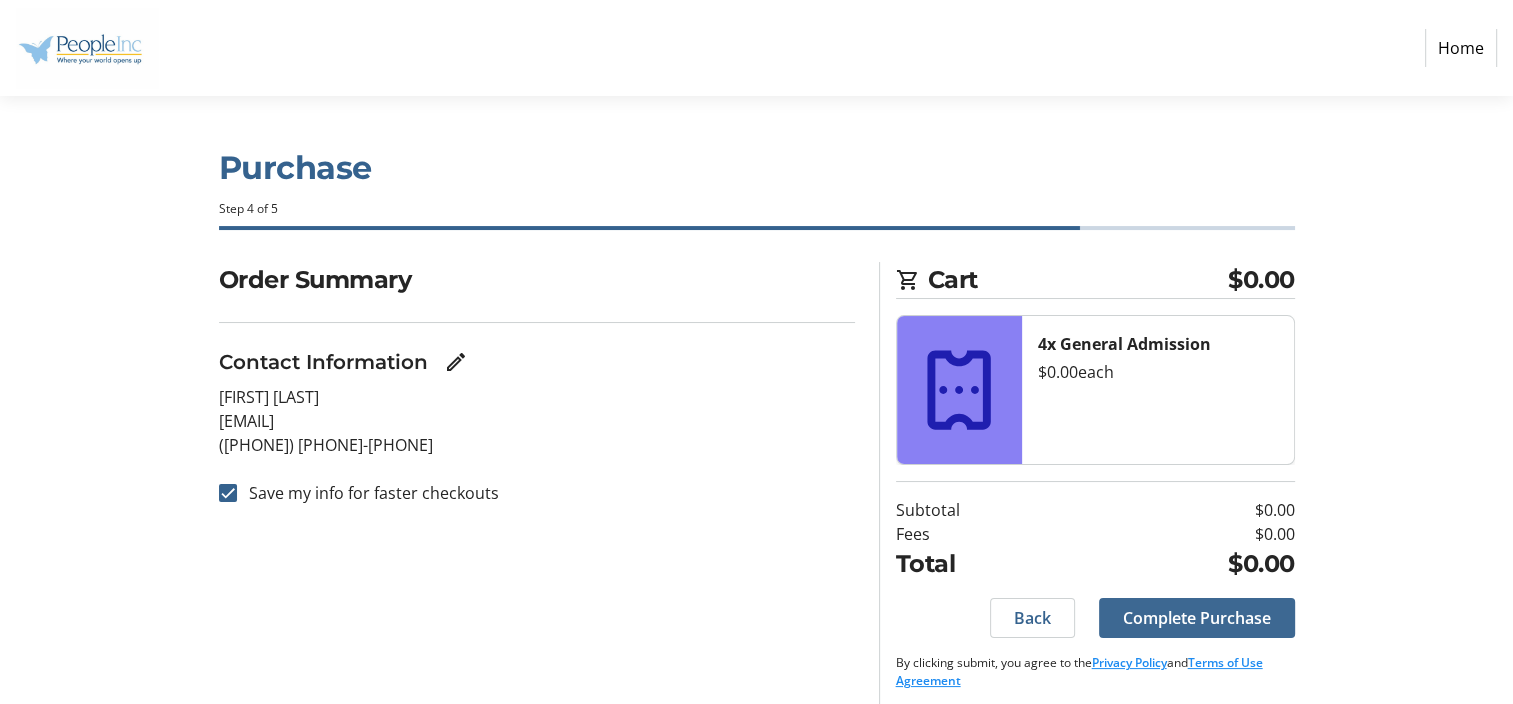 click on "Complete Purchase" 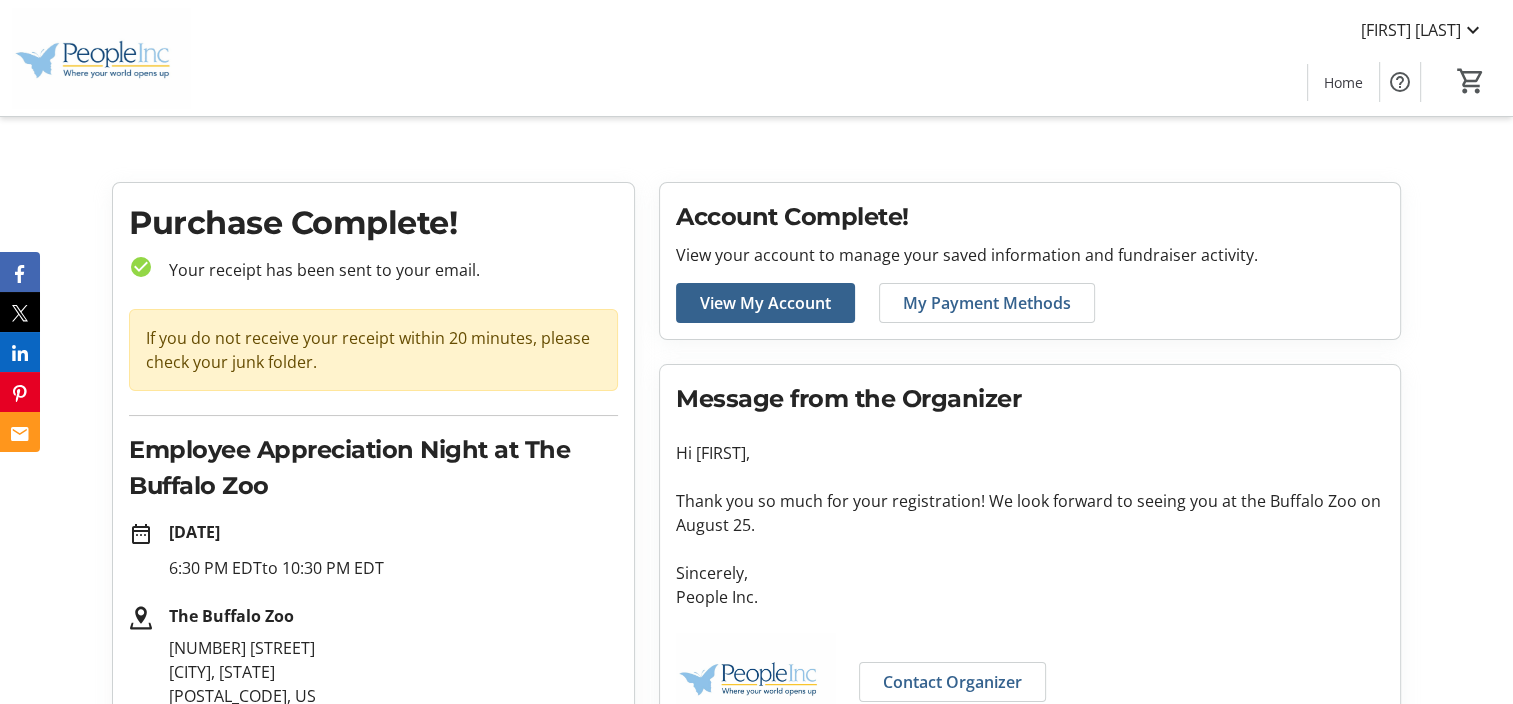 click on "Message from the Organizer Hi [FIRST], Thank you so much for your registration! We look forward to seeing you at the Buffalo Zoo on August 25. Sincerely, People Inc.  Contact Organizer" 